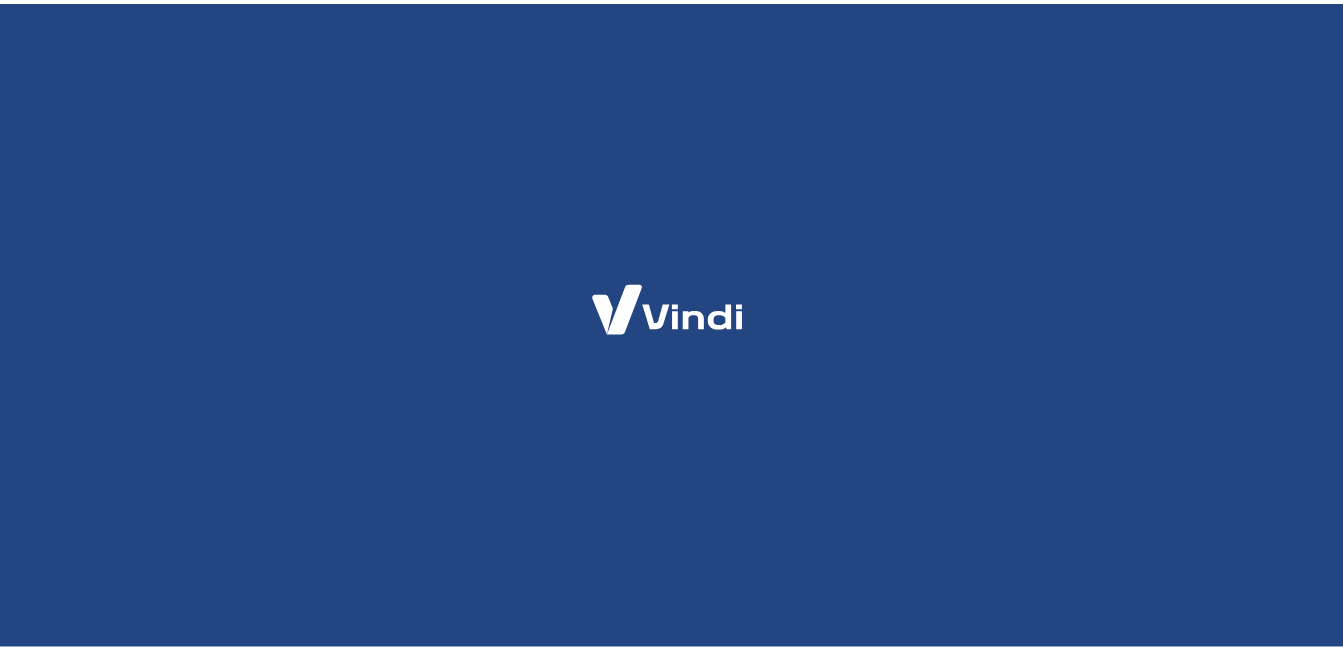 scroll, scrollTop: 0, scrollLeft: 0, axis: both 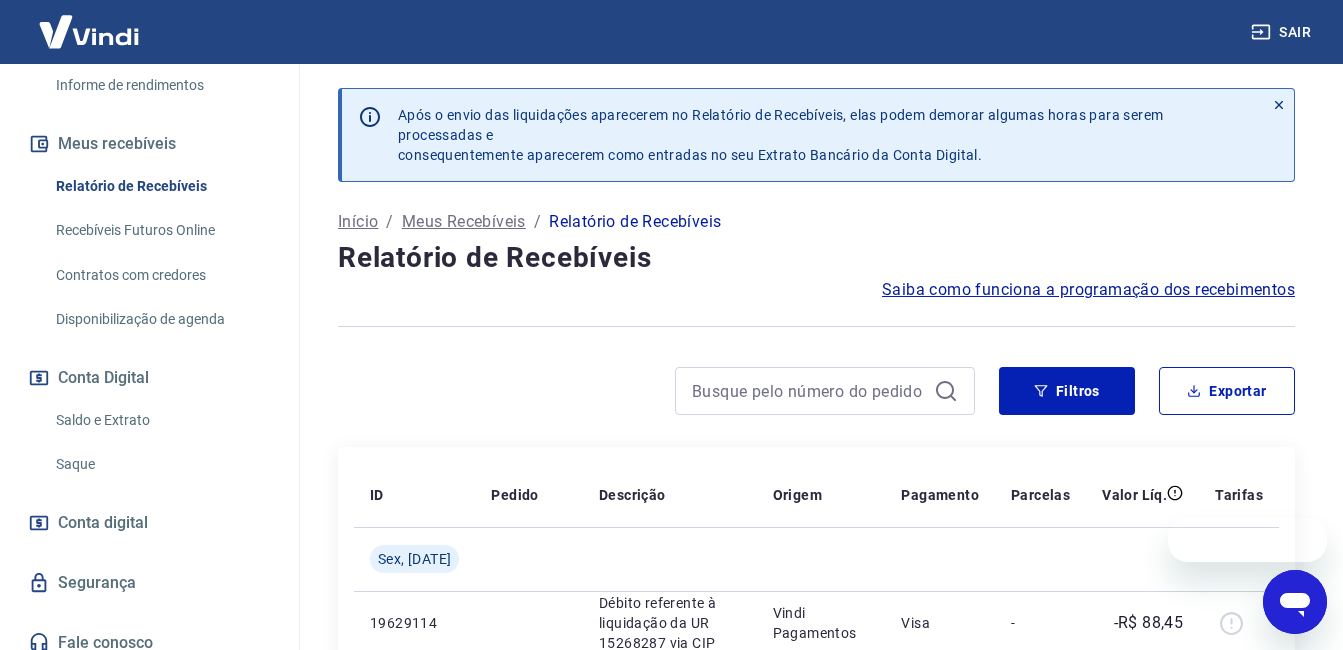 click on "Saldo e Extrato" at bounding box center (161, 420) 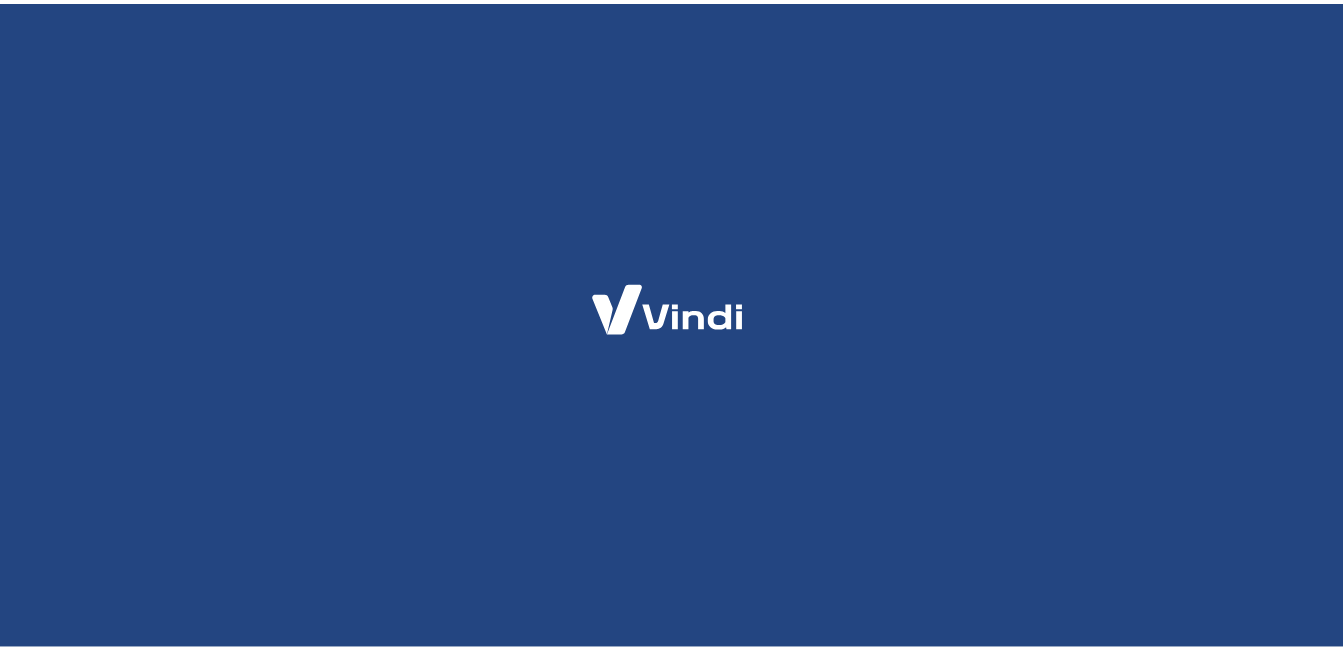 scroll, scrollTop: 0, scrollLeft: 0, axis: both 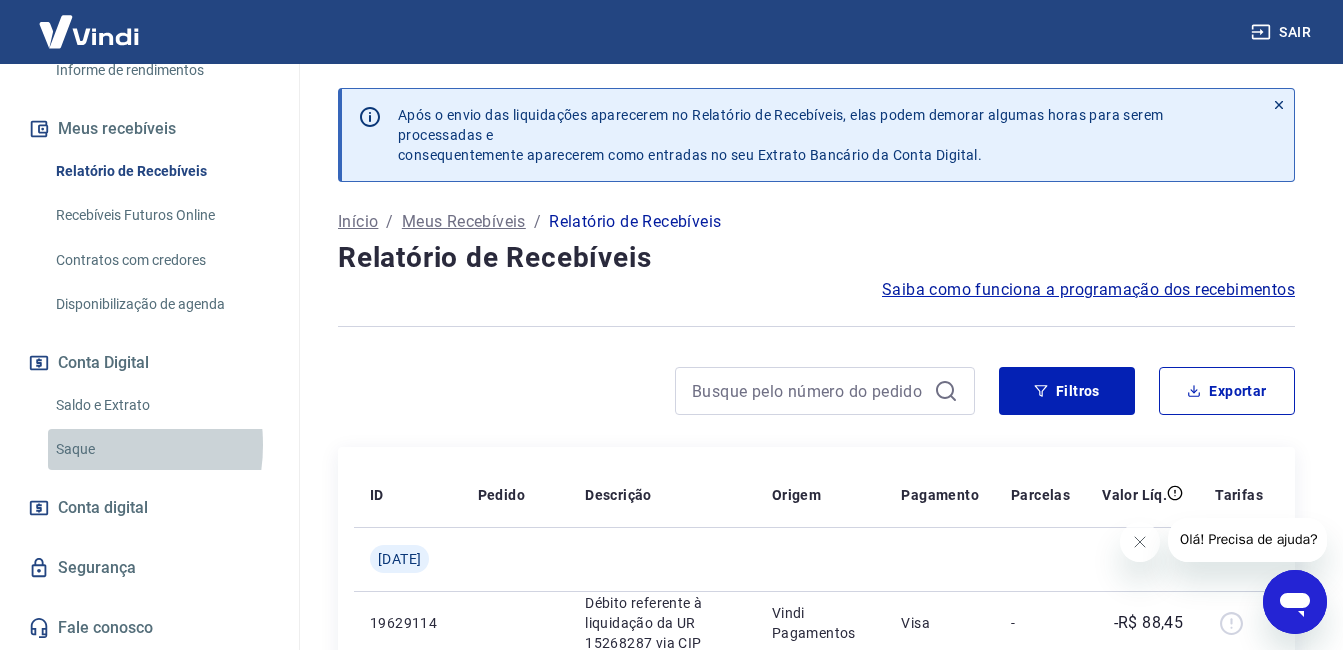click on "Saque" at bounding box center [161, 449] 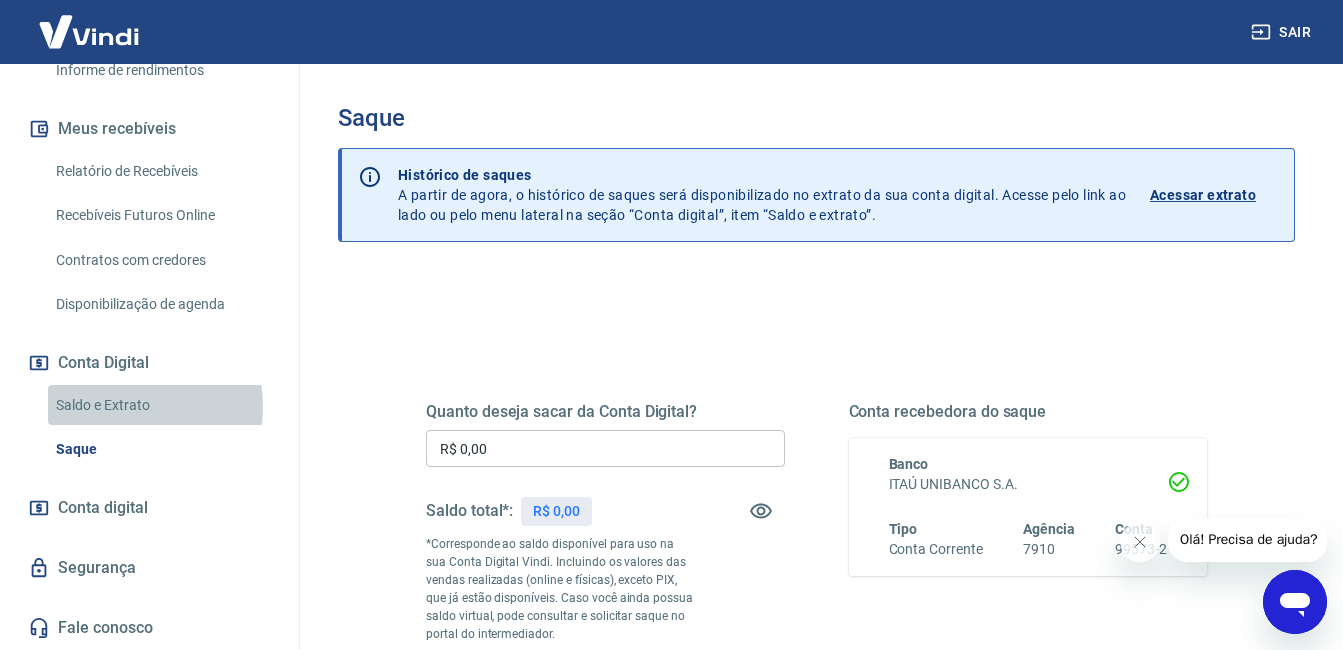 click on "Saldo e Extrato" at bounding box center [161, 405] 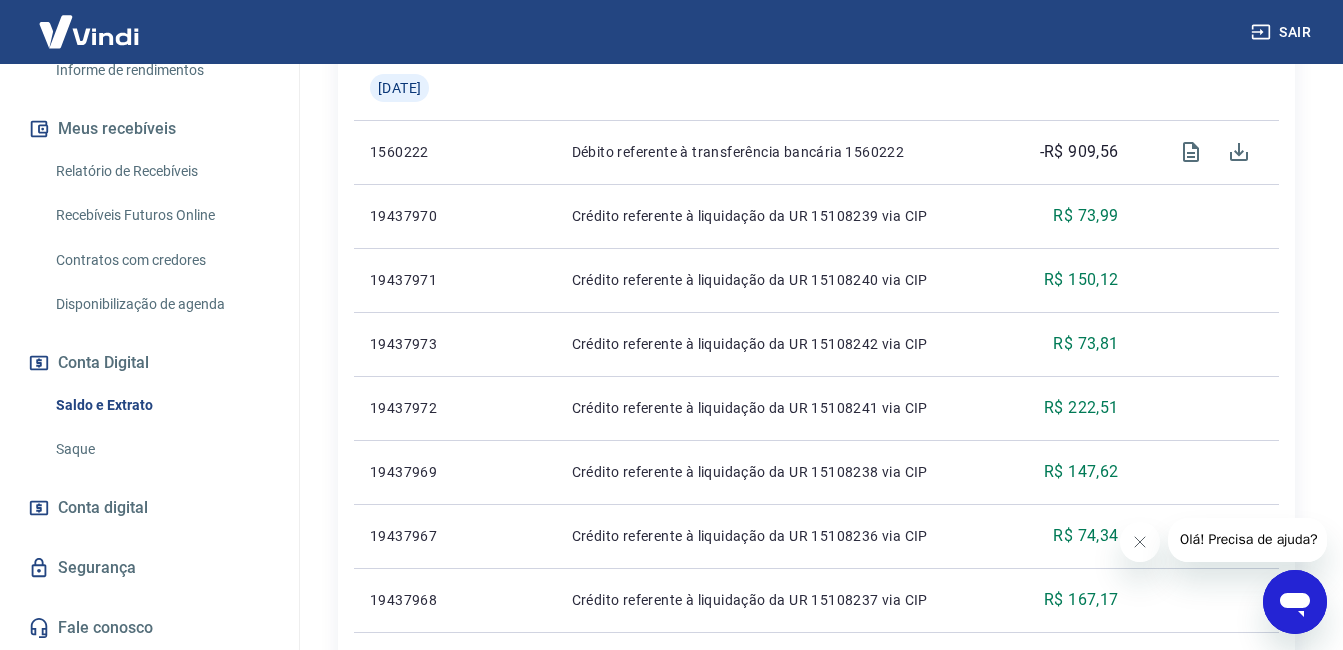 scroll, scrollTop: 580, scrollLeft: 0, axis: vertical 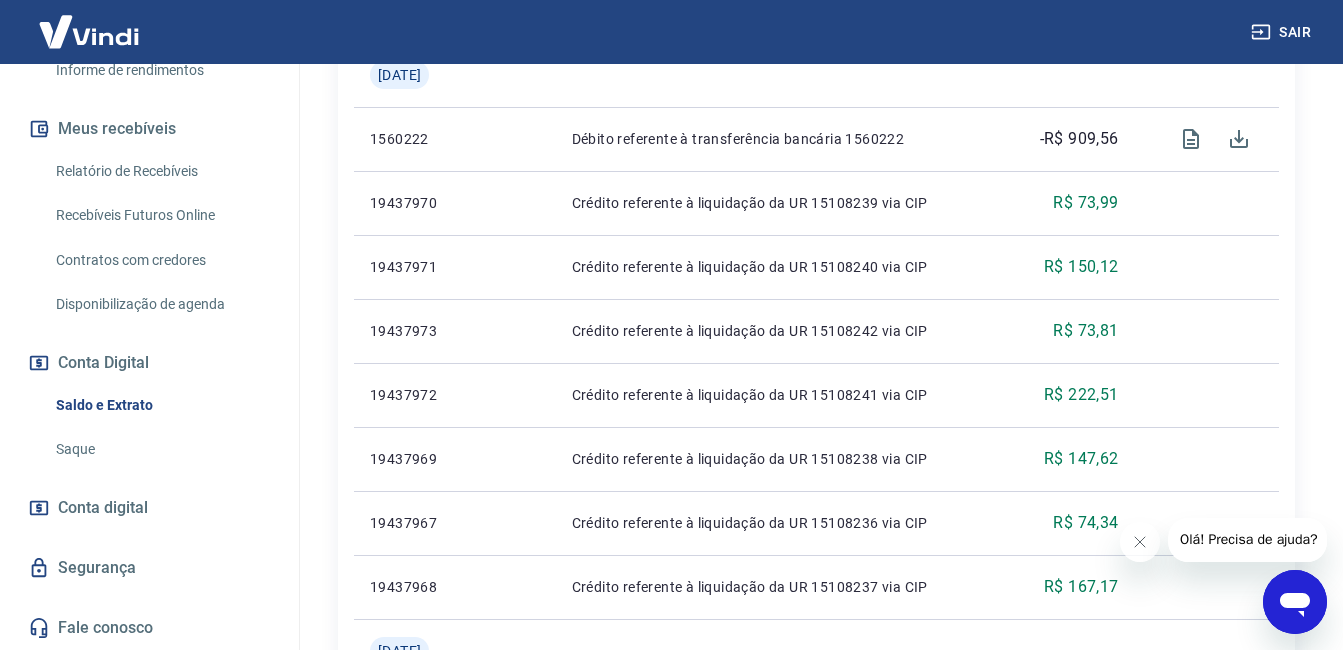 click on "Conta digital" at bounding box center [149, 508] 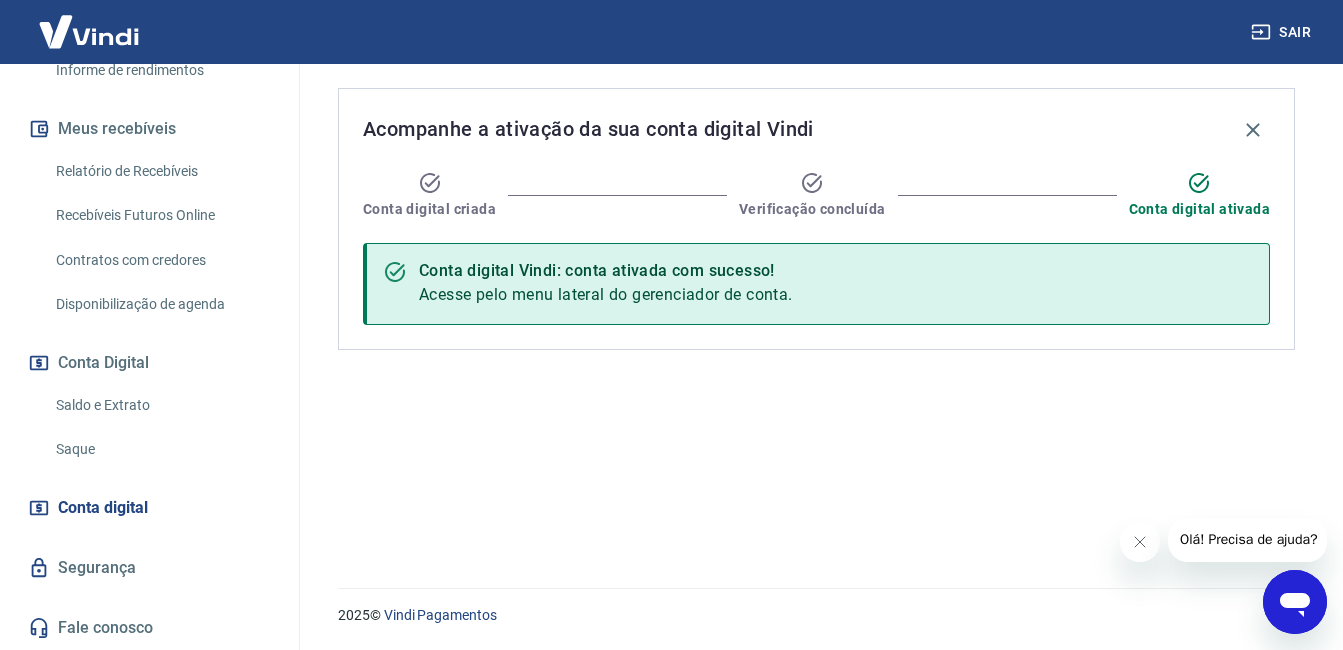 scroll, scrollTop: 0, scrollLeft: 0, axis: both 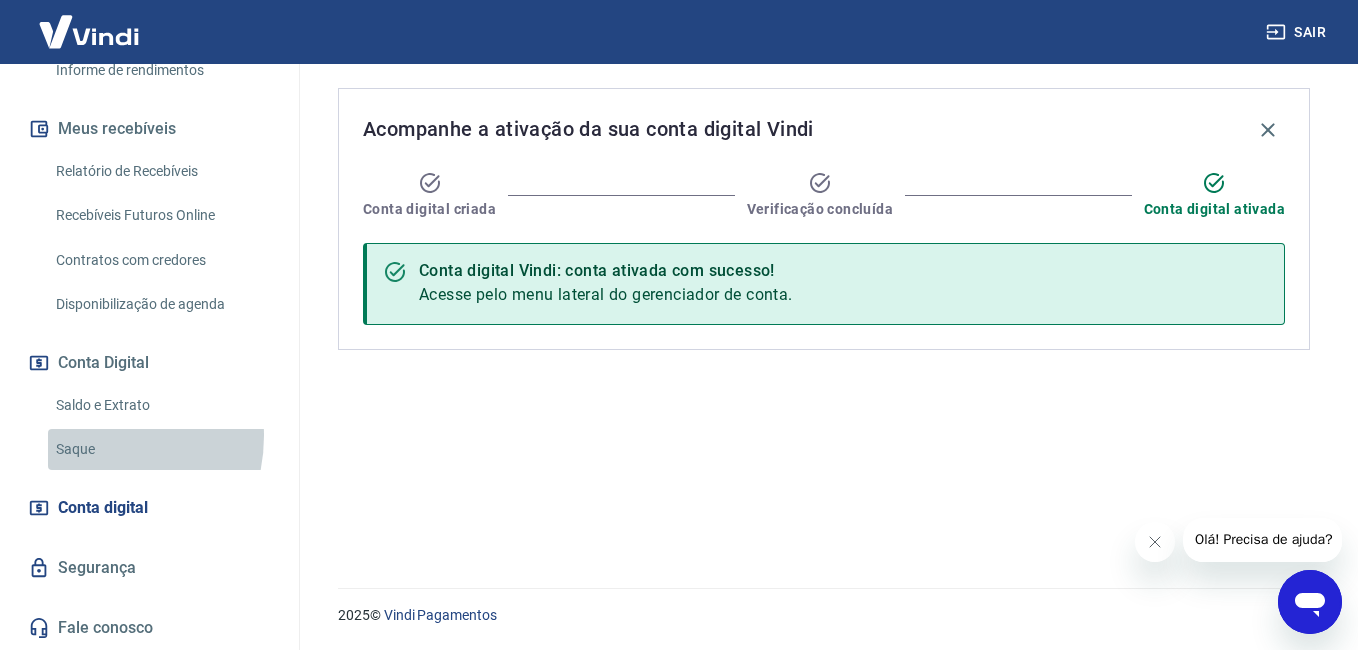 click on "Saque" at bounding box center [161, 449] 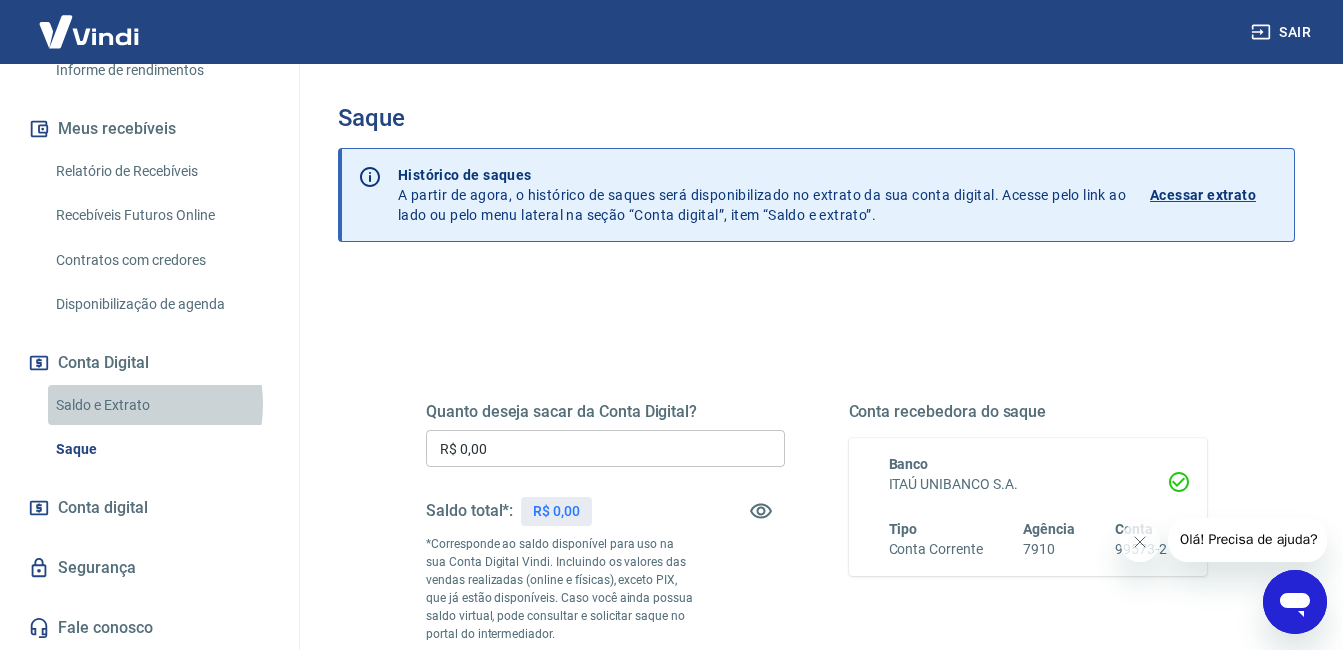 click on "Saldo e Extrato" at bounding box center (161, 405) 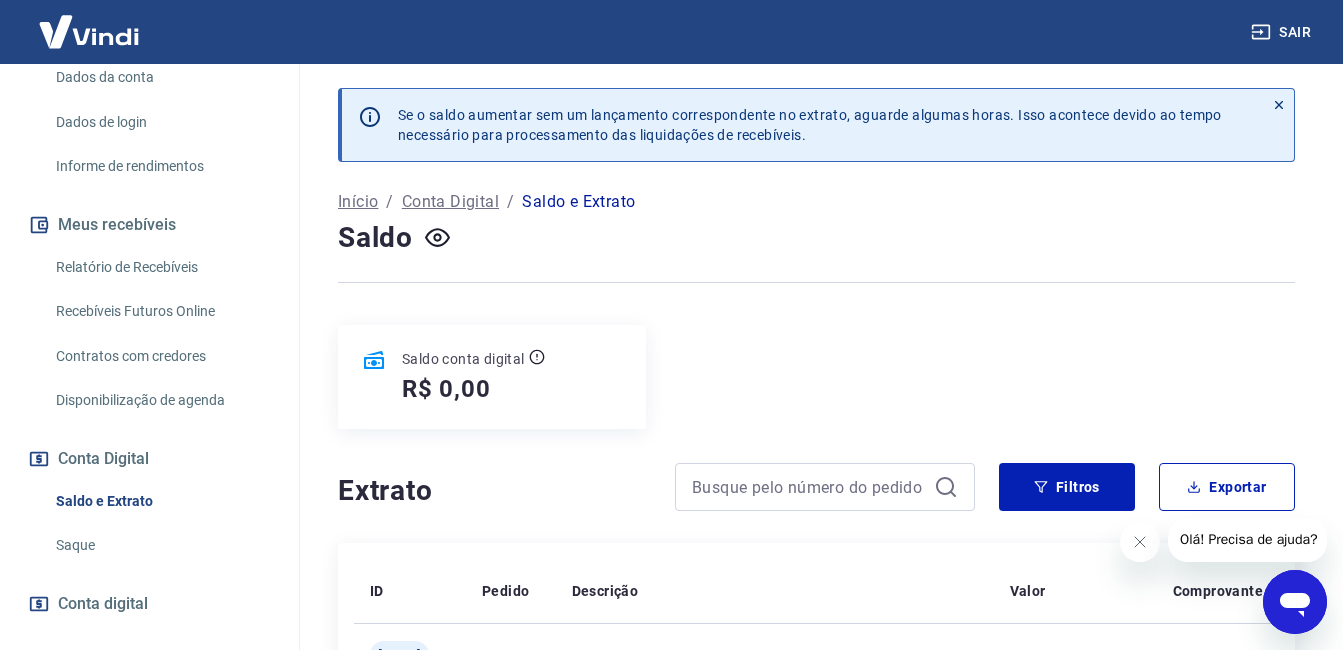 scroll, scrollTop: 115, scrollLeft: 0, axis: vertical 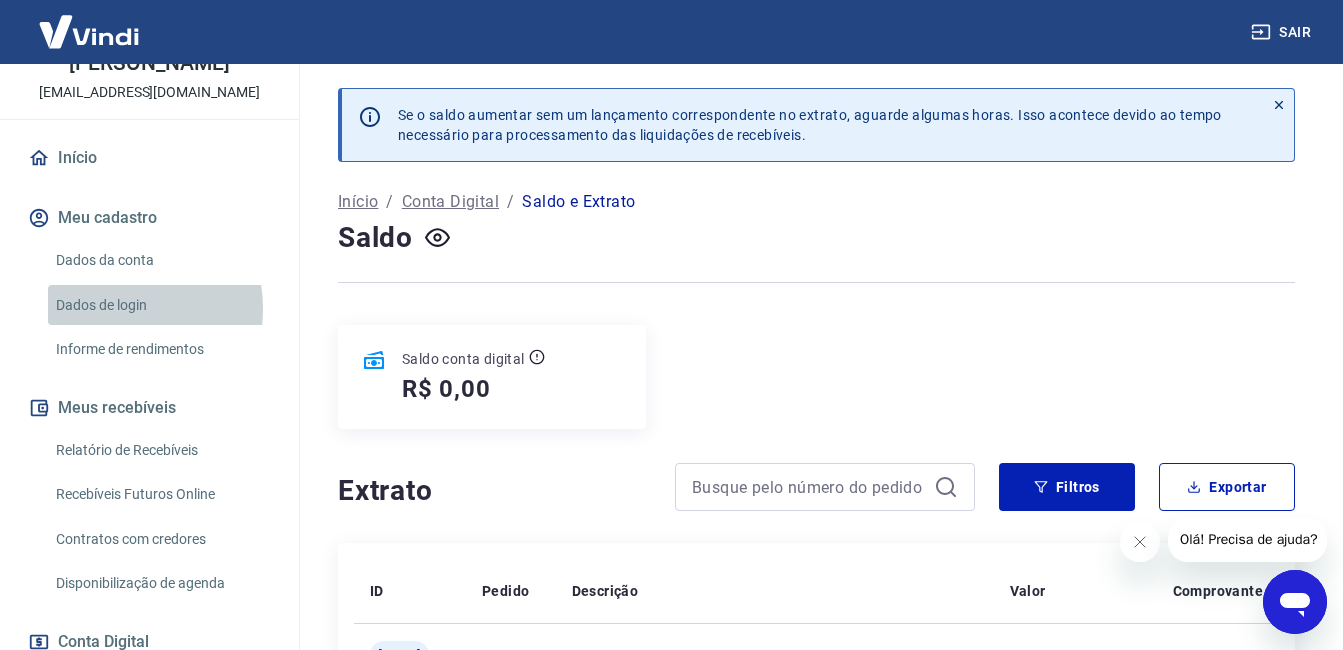 drag, startPoint x: 117, startPoint y: 329, endPoint x: 111, endPoint y: 397, distance: 68.26419 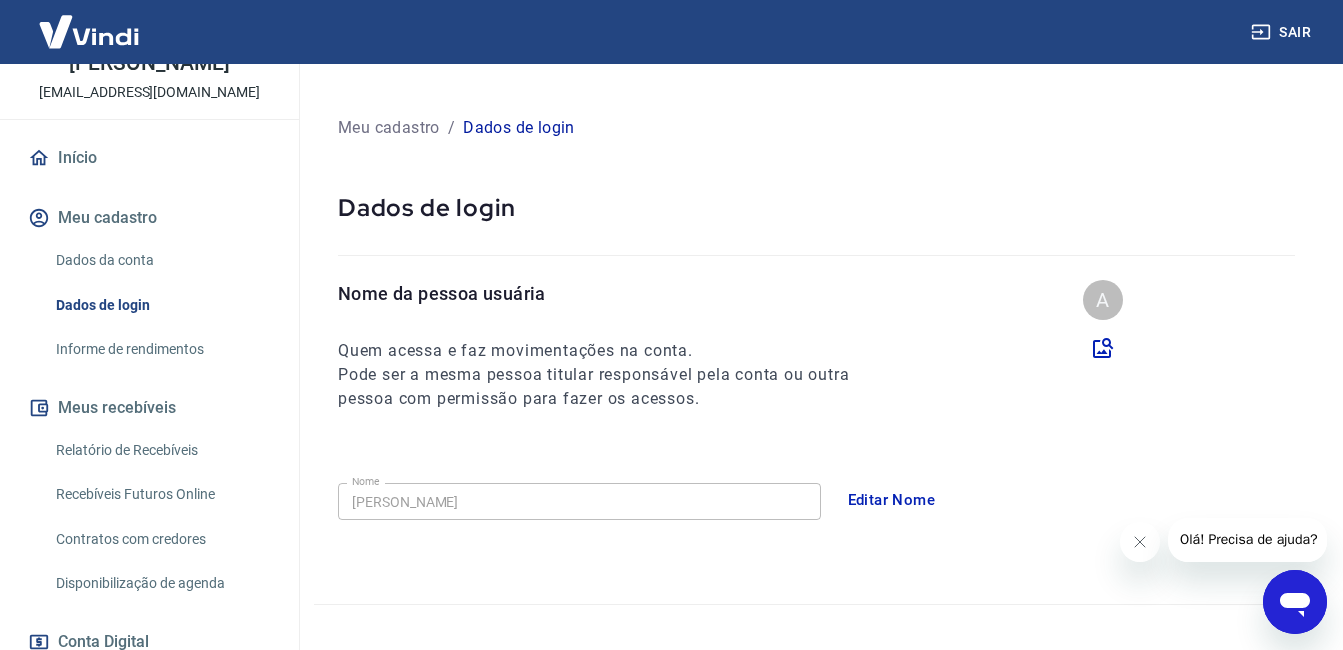 scroll, scrollTop: 415, scrollLeft: 0, axis: vertical 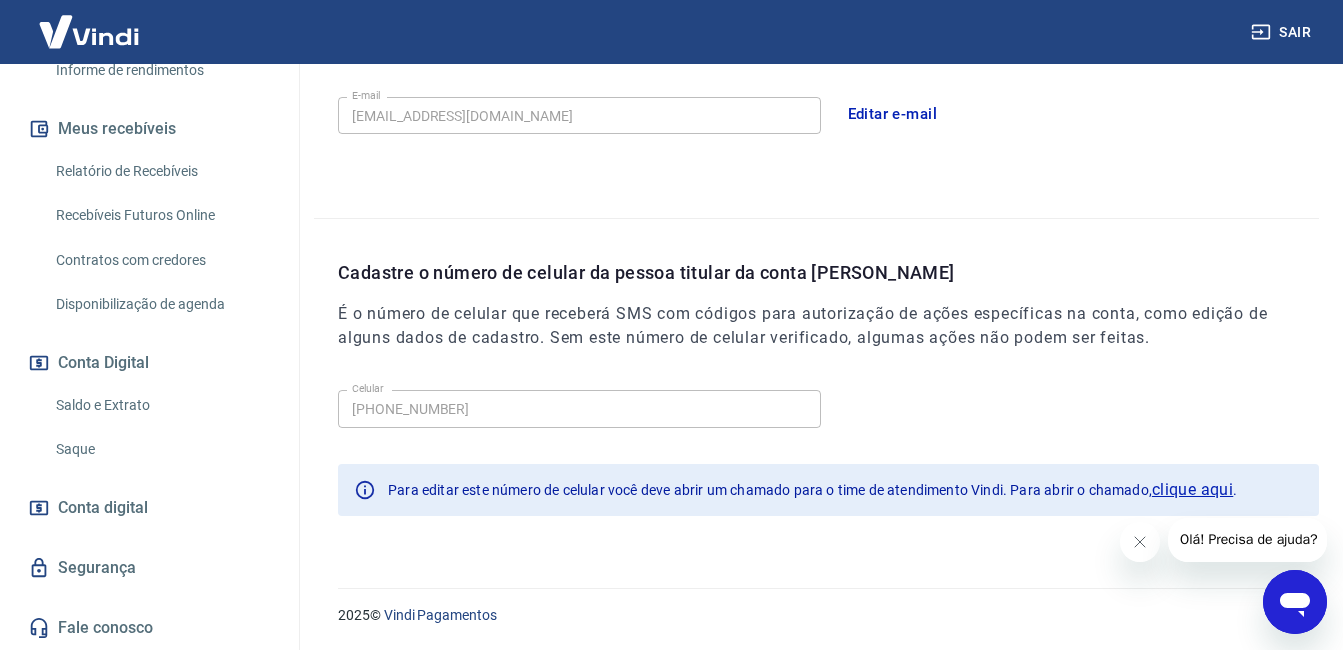click on "Saque" at bounding box center (161, 449) 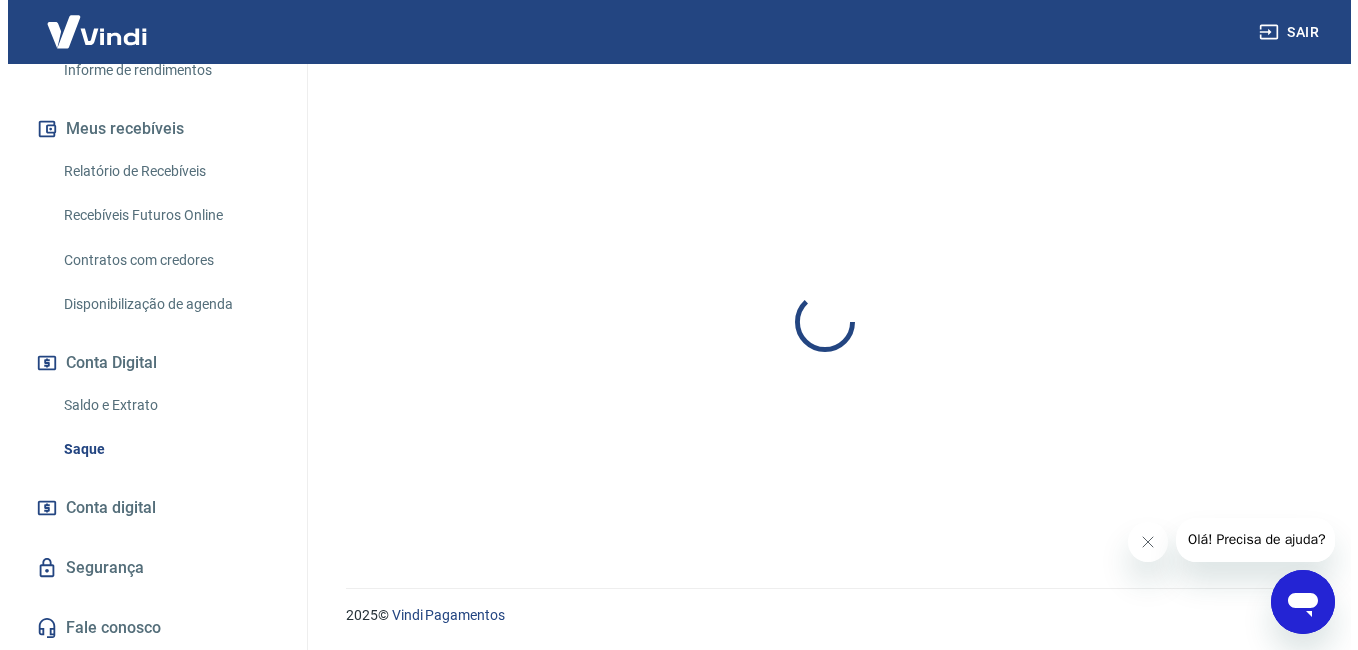 scroll, scrollTop: 0, scrollLeft: 0, axis: both 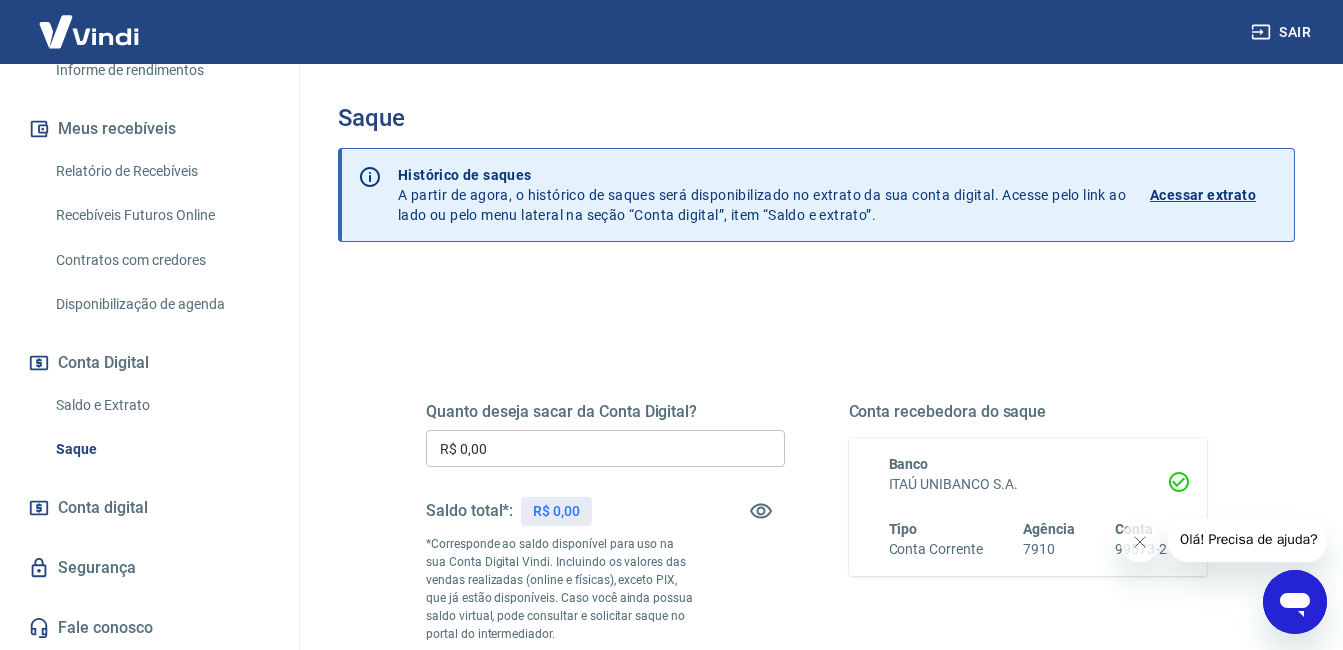 click on "Saldo e Extrato" at bounding box center (161, 405) 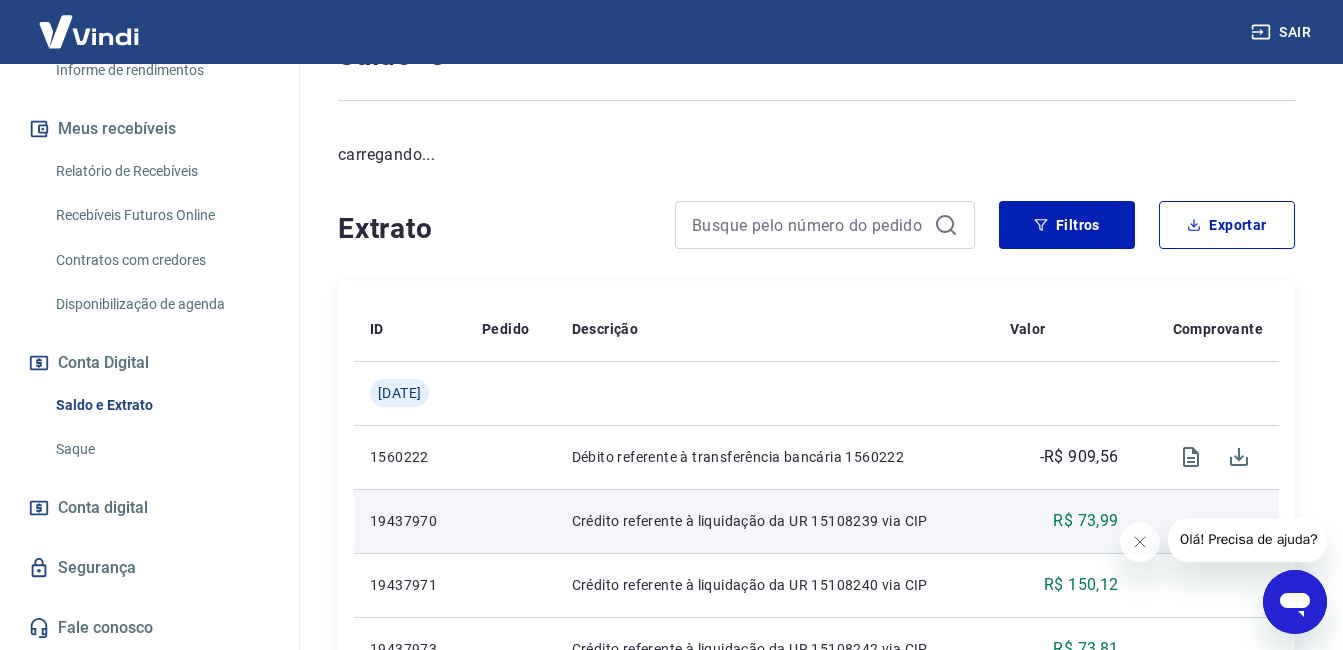 scroll, scrollTop: 200, scrollLeft: 0, axis: vertical 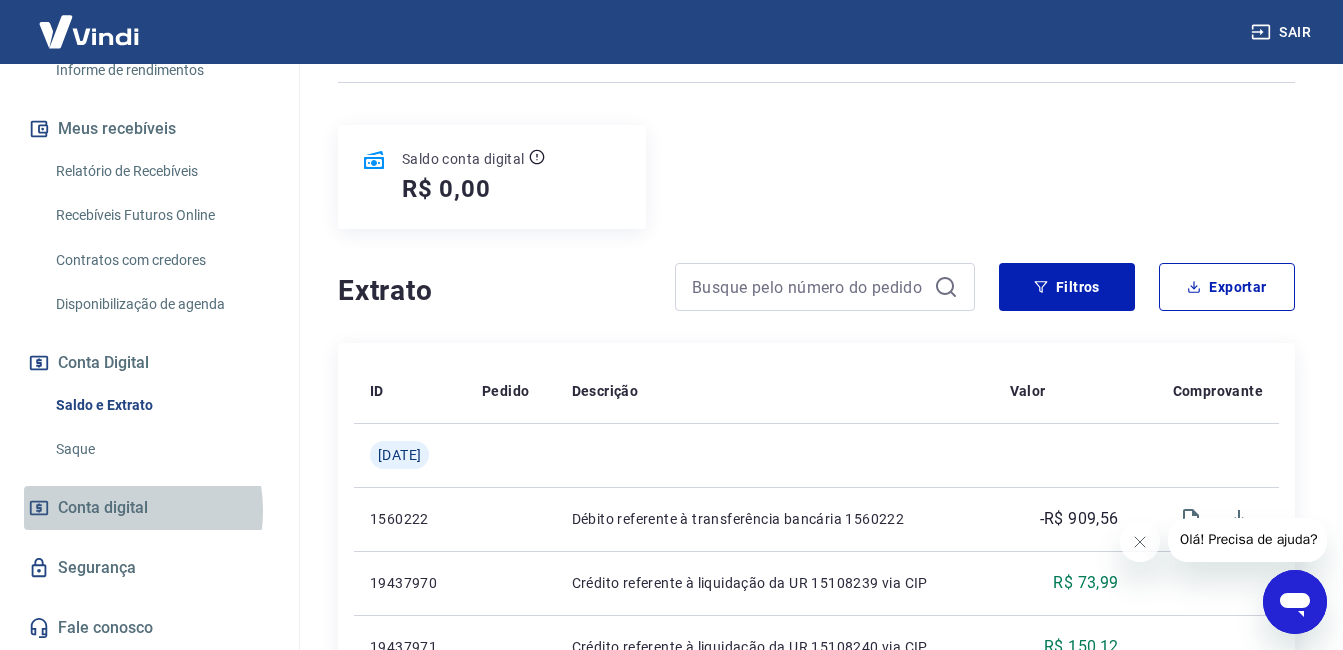 click on "Conta digital" at bounding box center (103, 508) 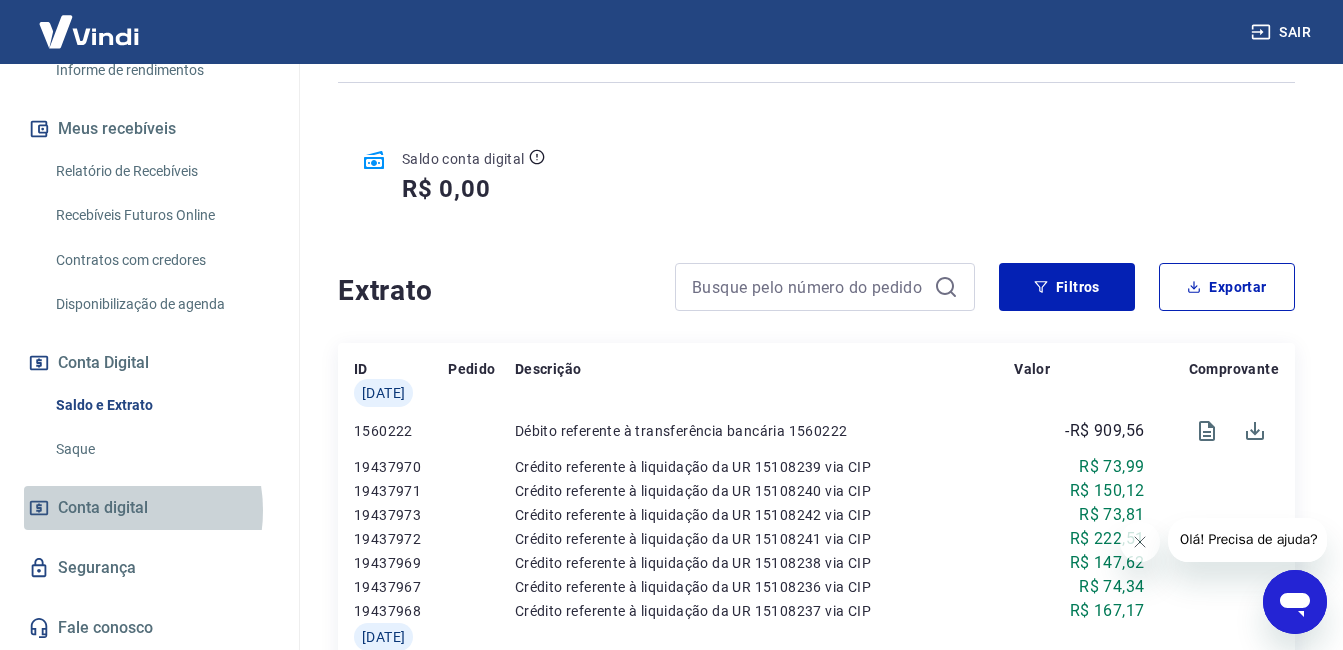scroll, scrollTop: 0, scrollLeft: 0, axis: both 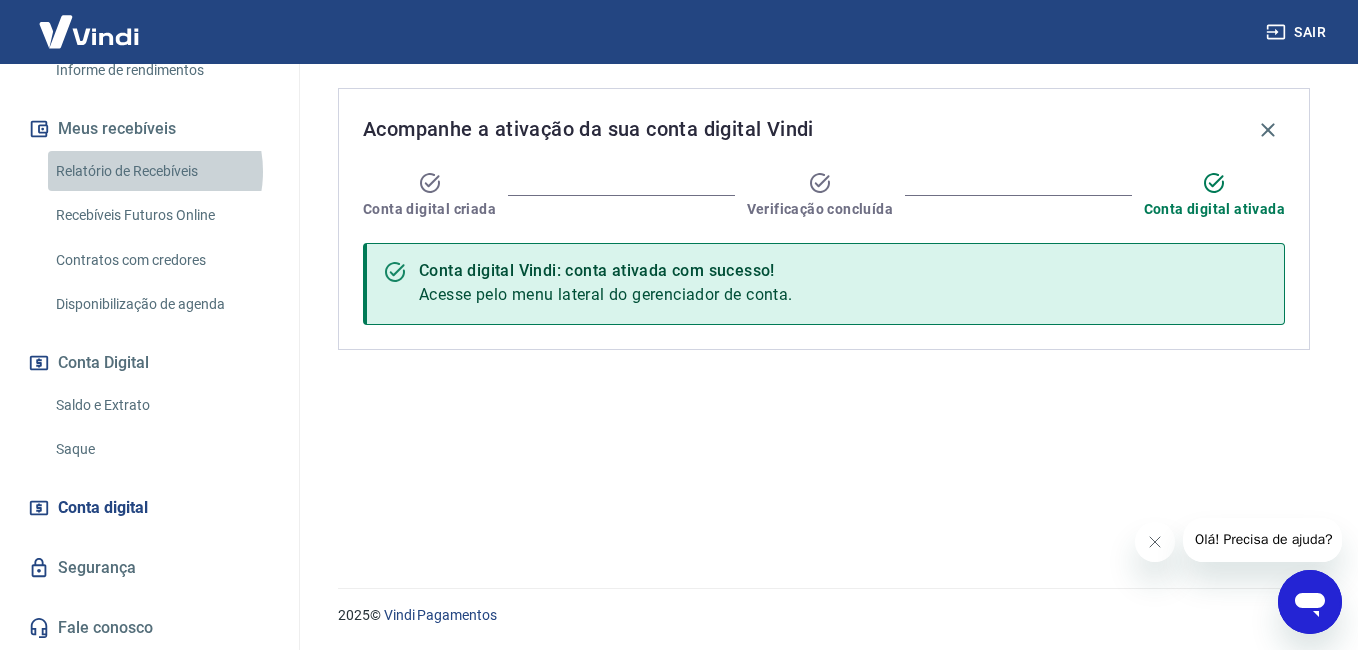 click on "Relatório de Recebíveis" at bounding box center [161, 171] 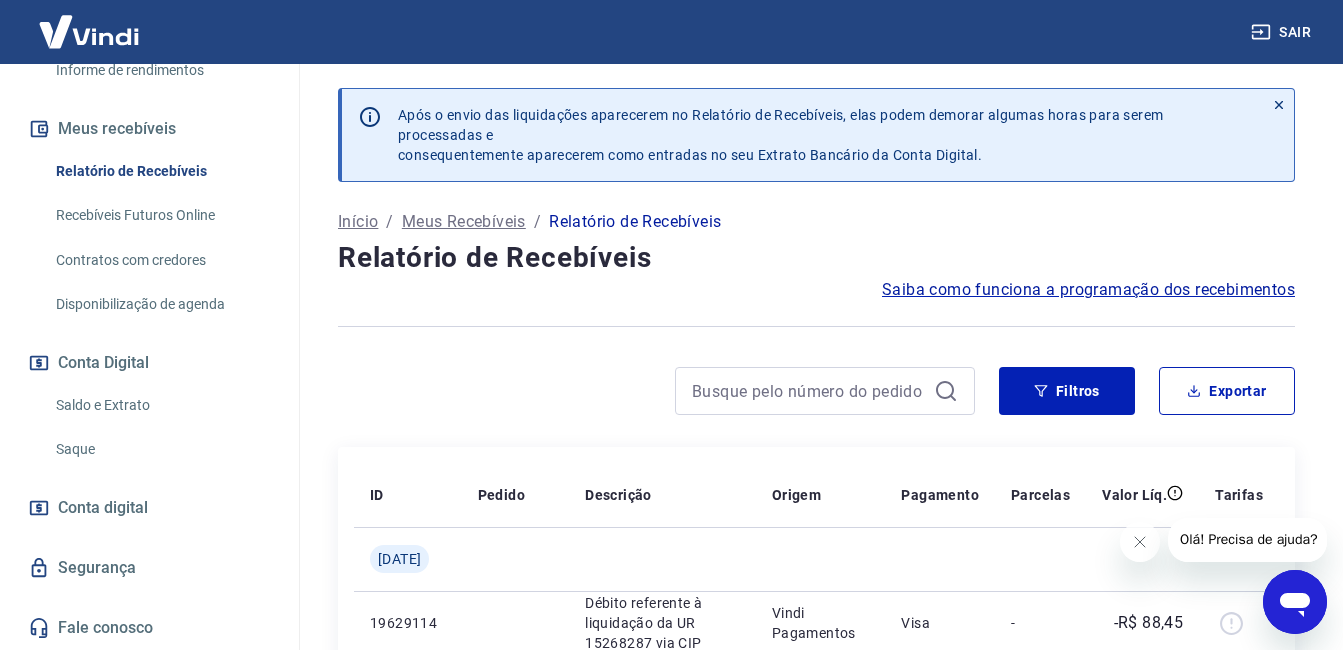 scroll, scrollTop: 400, scrollLeft: 0, axis: vertical 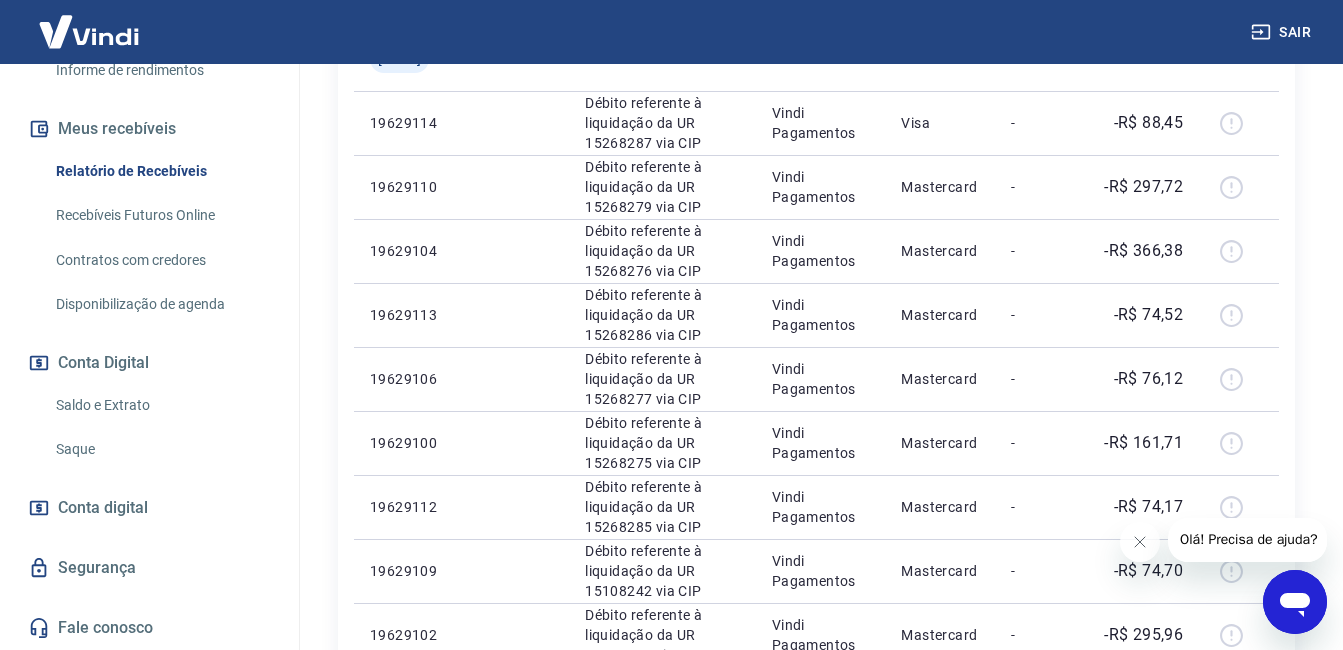 click on "Conta digital" at bounding box center [103, 508] 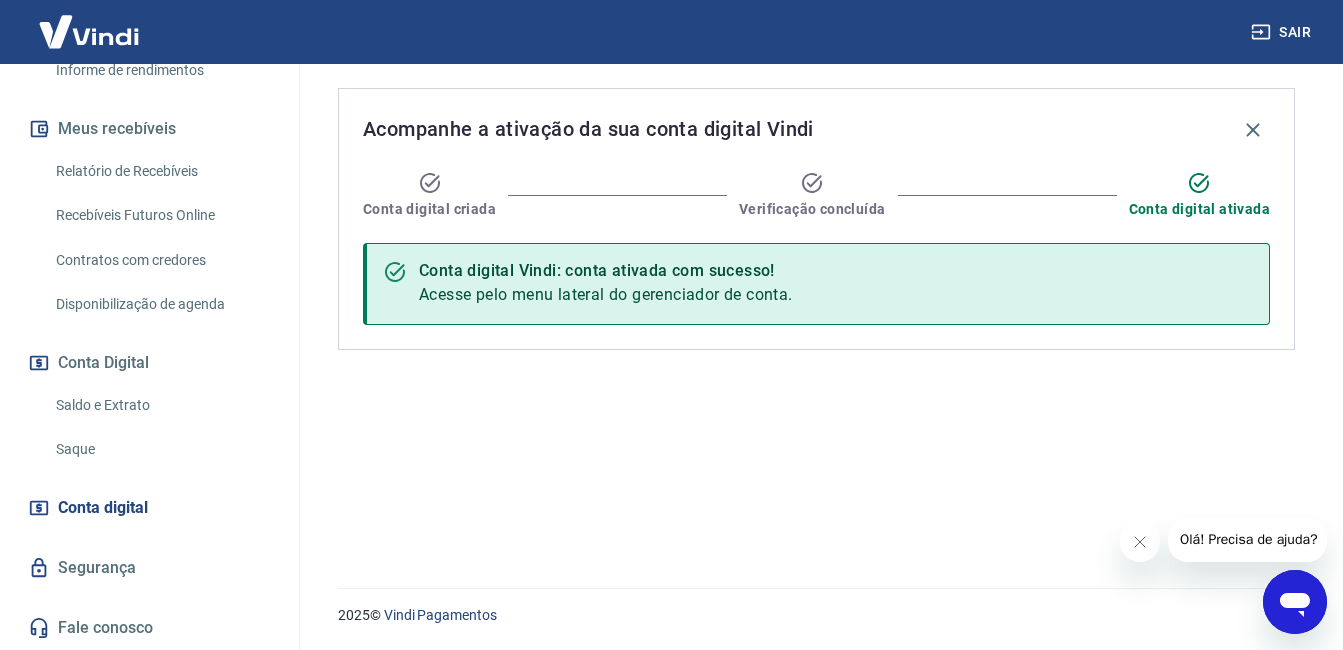 scroll, scrollTop: 0, scrollLeft: 0, axis: both 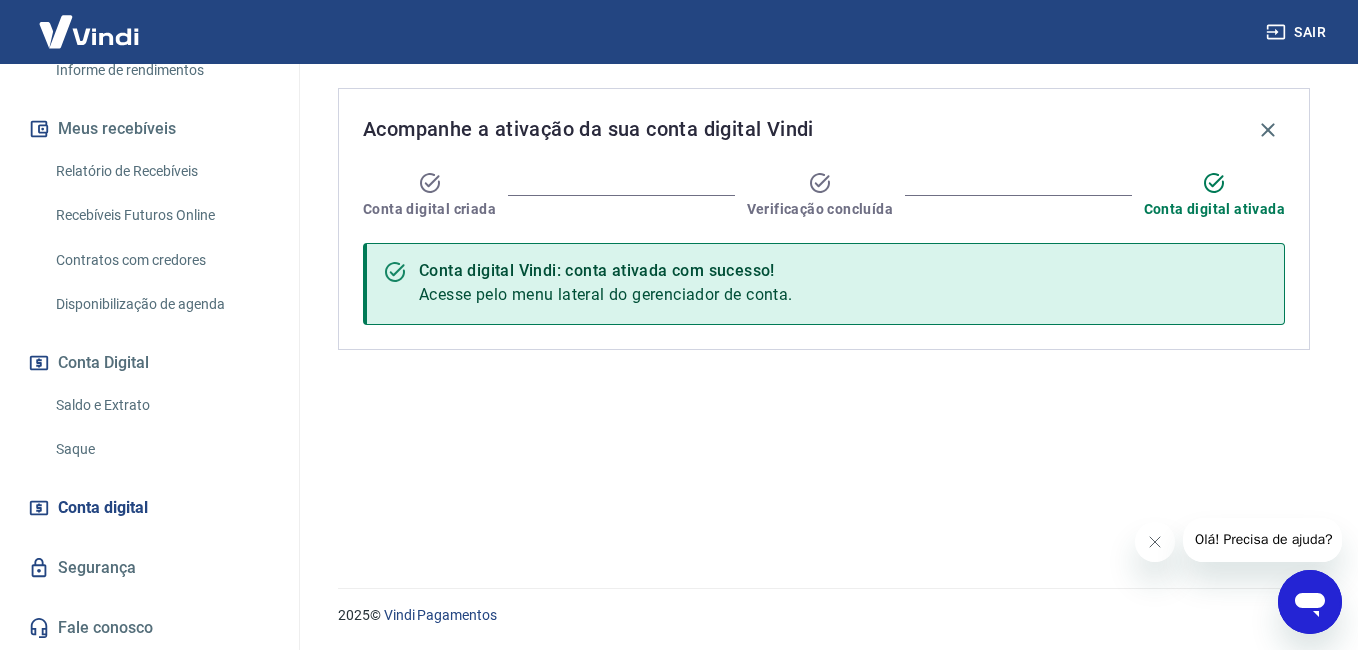 click on "Saldo e Extrato" at bounding box center [161, 405] 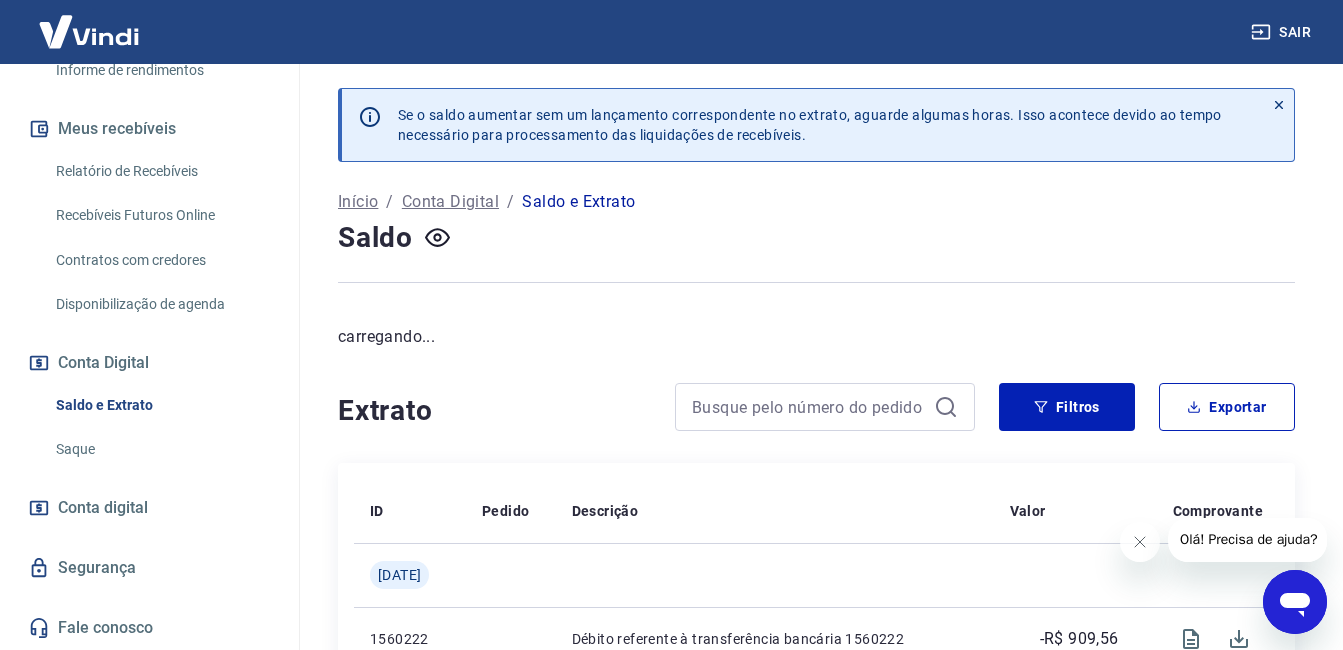 click on "Saque" at bounding box center (161, 449) 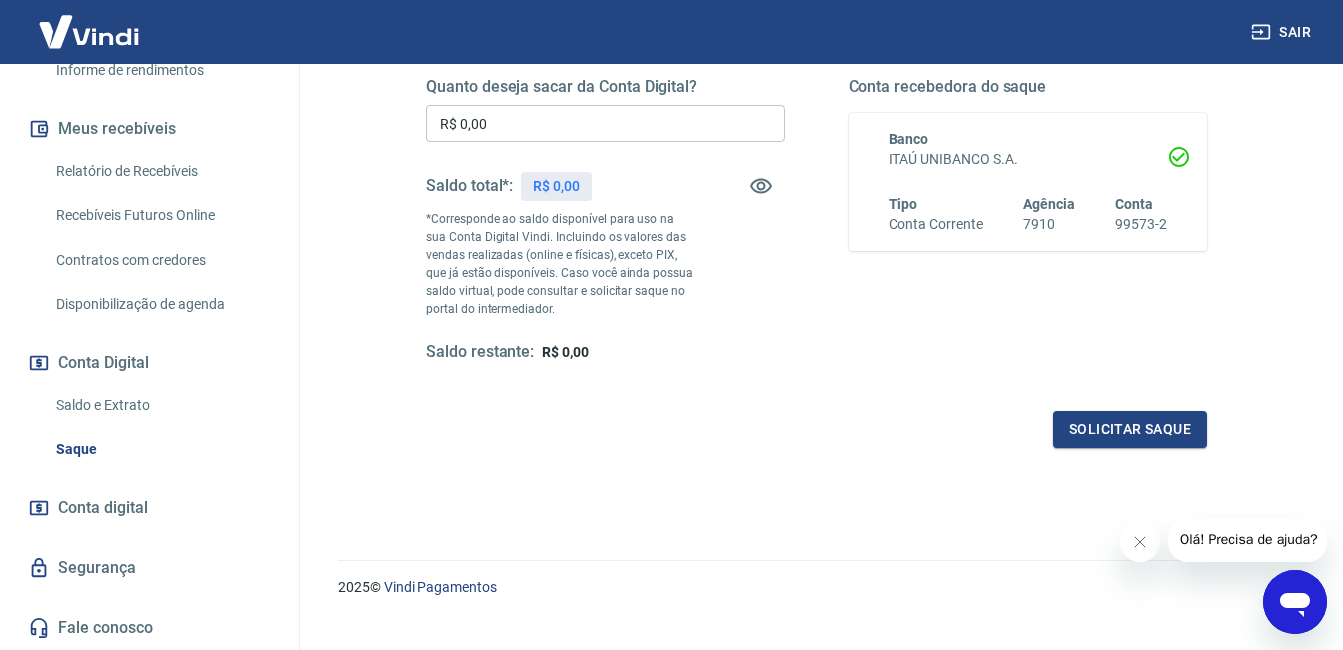 scroll, scrollTop: 357, scrollLeft: 0, axis: vertical 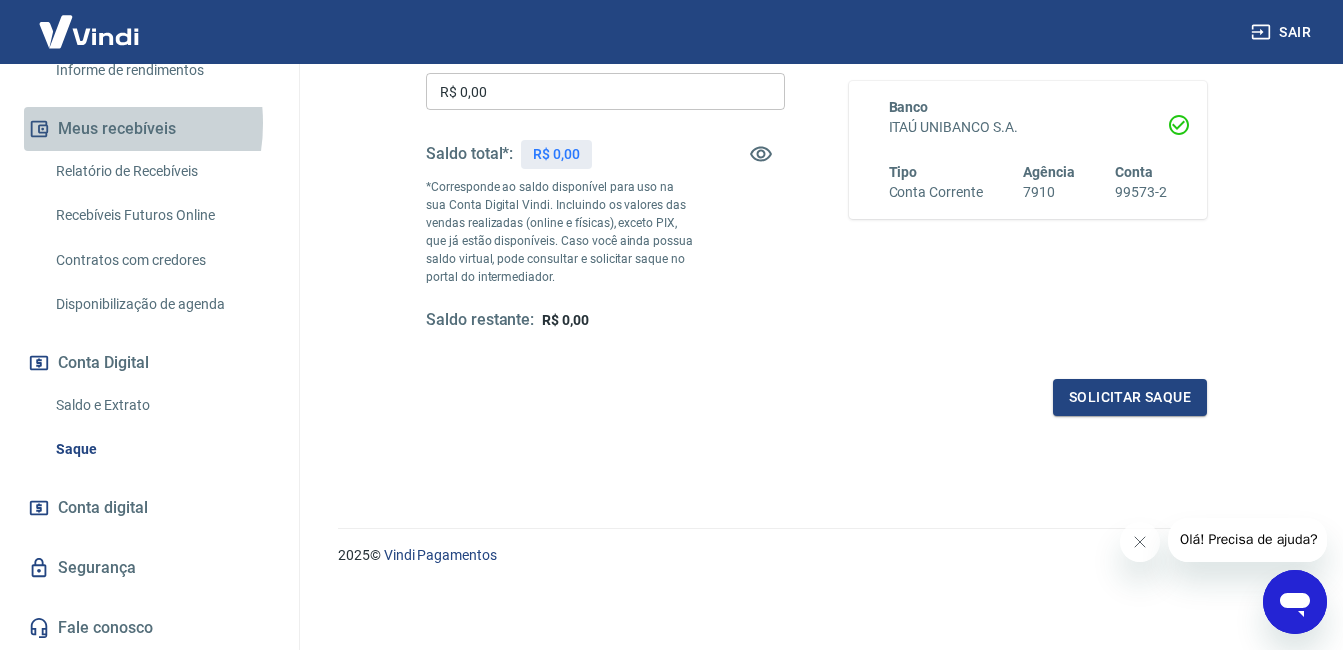 click on "Meus recebíveis" at bounding box center (149, 129) 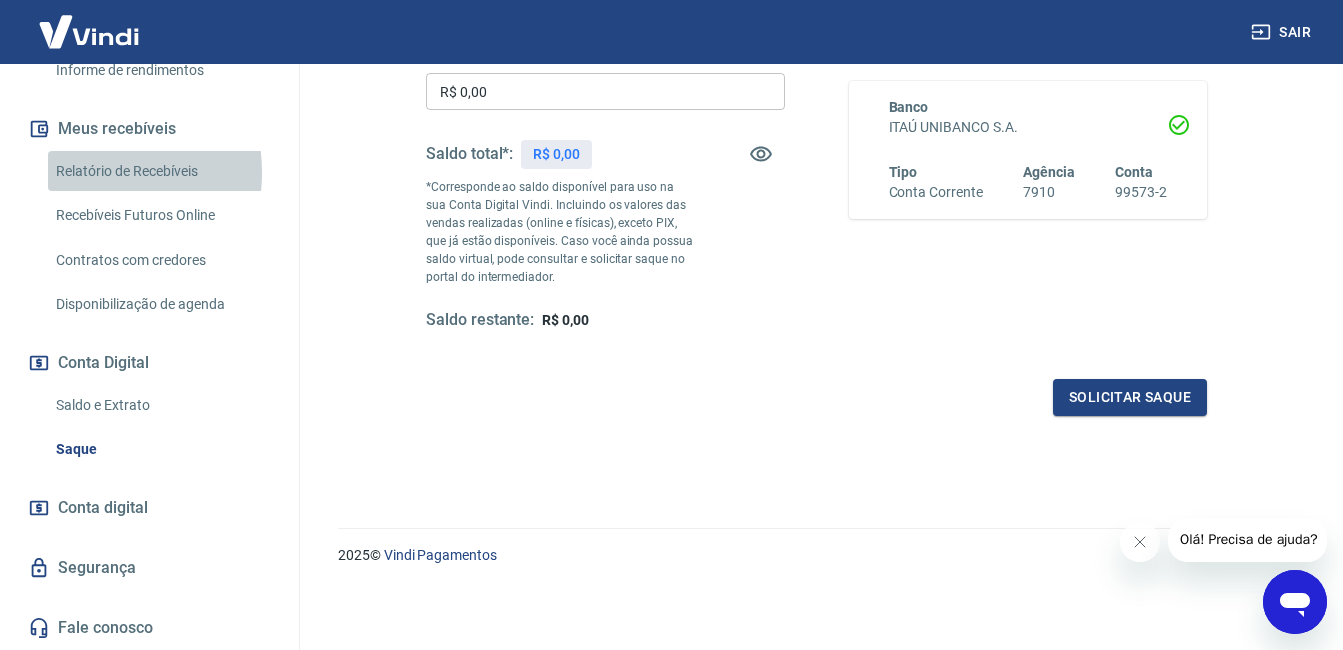 click on "Relatório de Recebíveis" at bounding box center (161, 171) 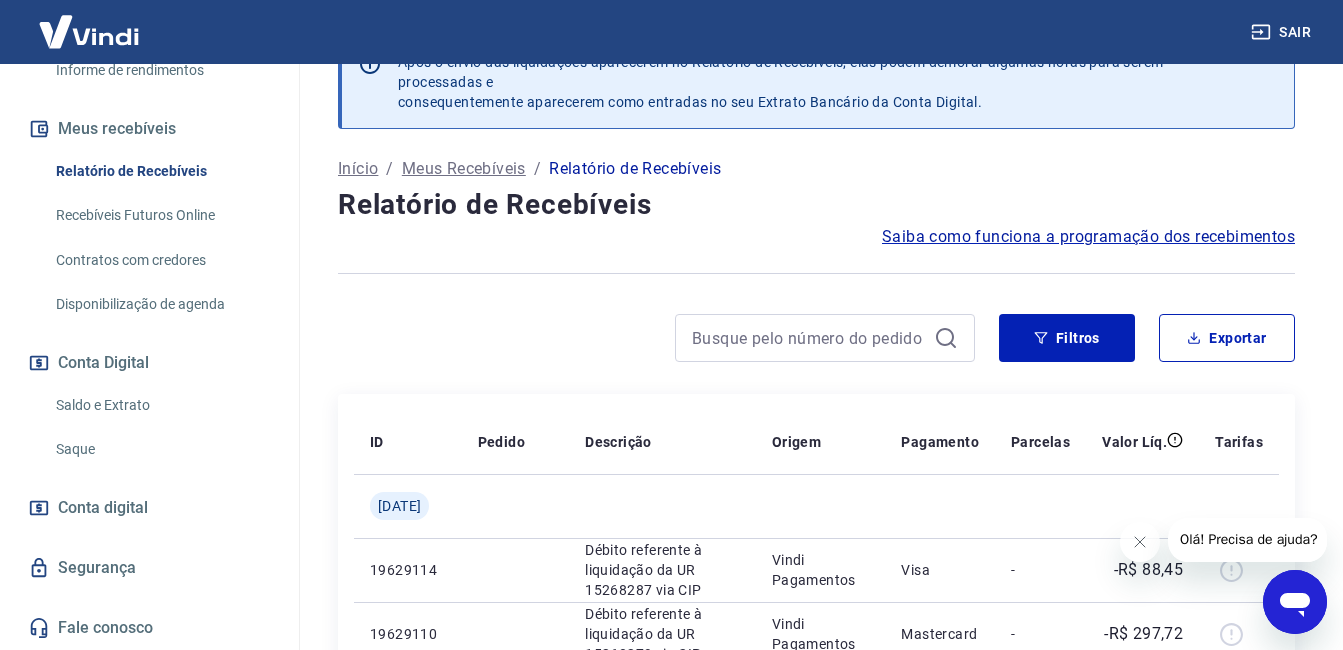 scroll, scrollTop: 1631, scrollLeft: 0, axis: vertical 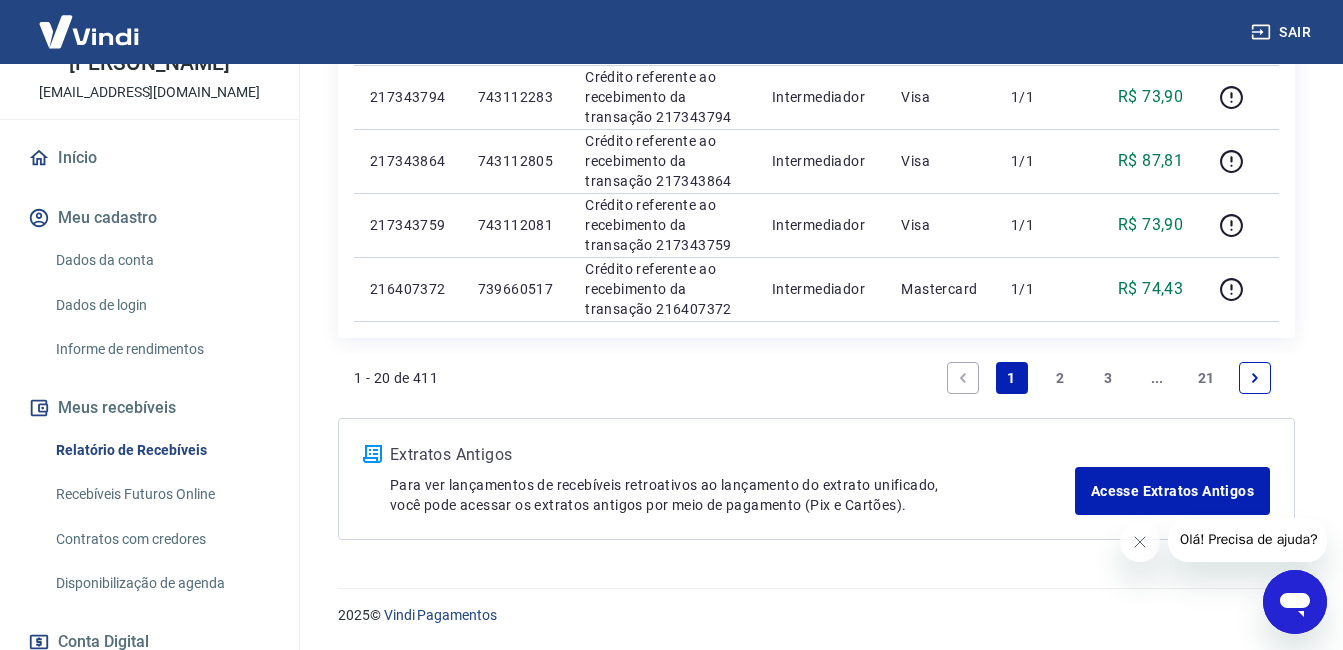click on "Início" at bounding box center [149, 158] 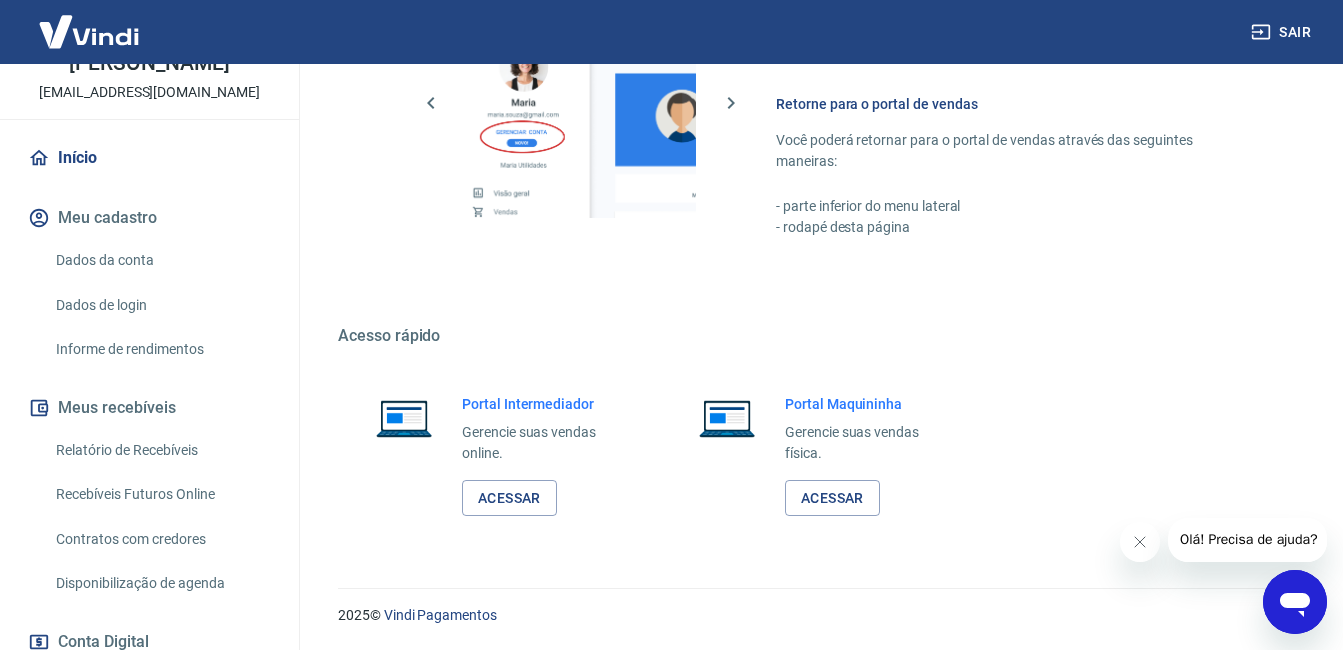 scroll, scrollTop: 991, scrollLeft: 0, axis: vertical 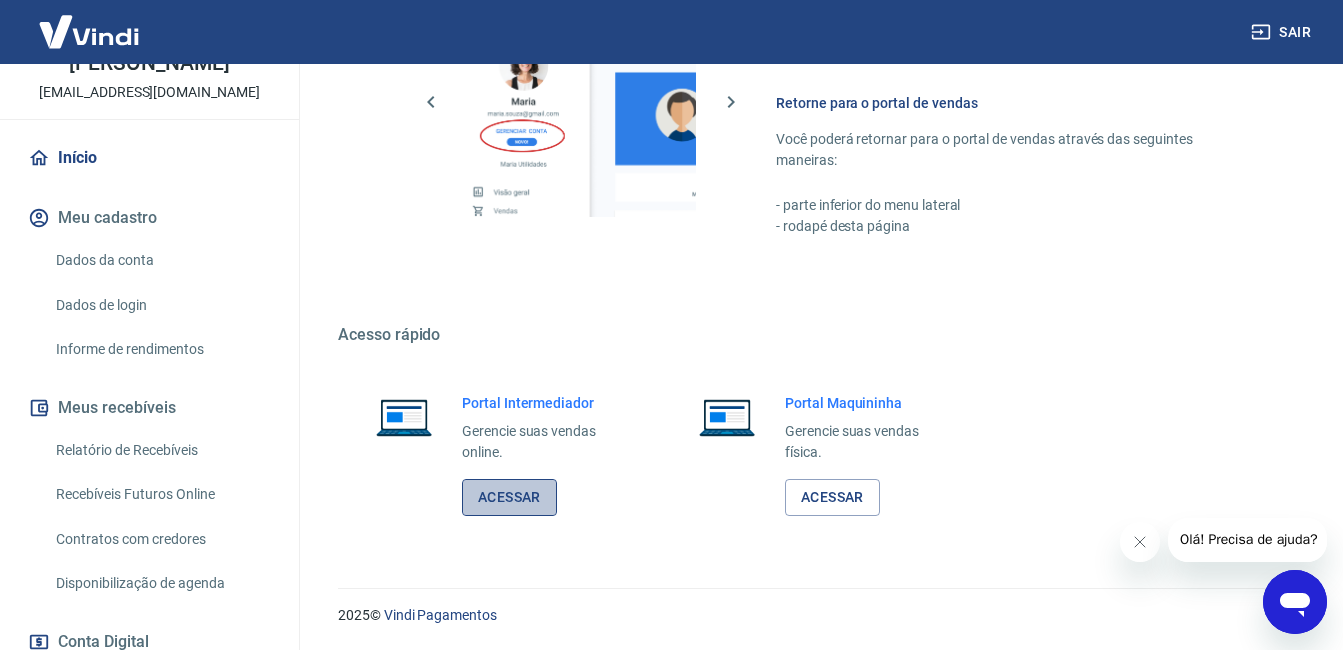 click on "Acessar" at bounding box center [509, 497] 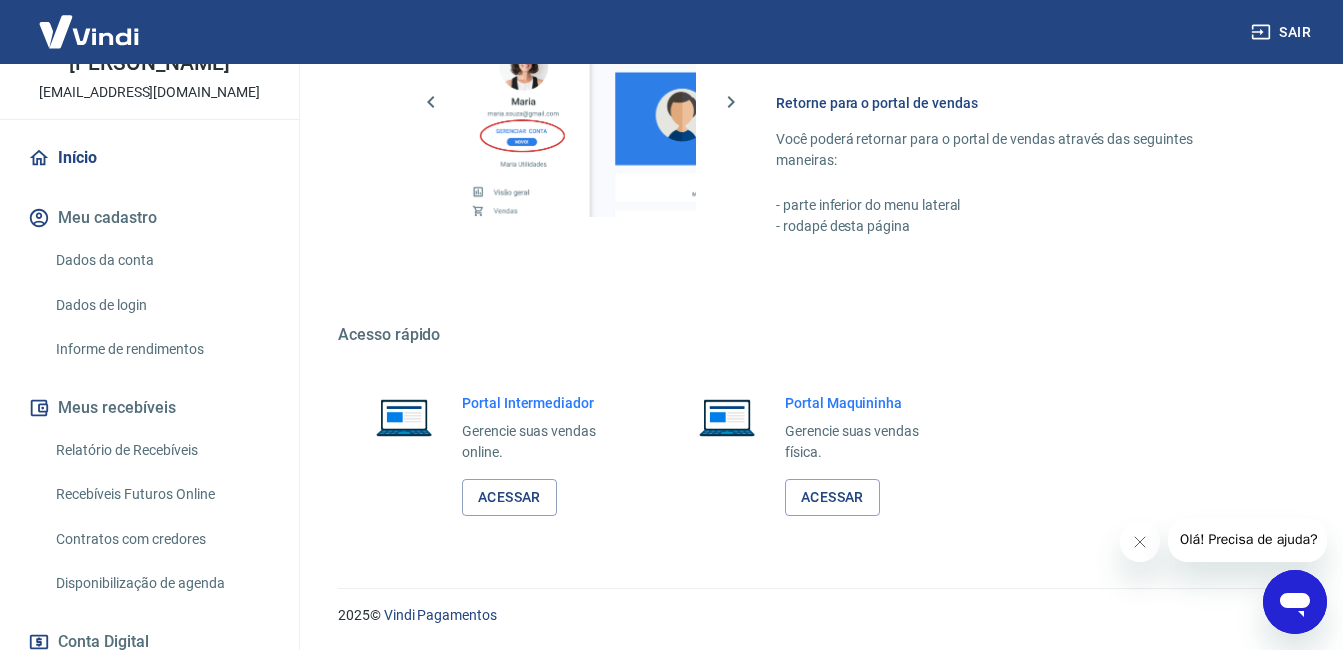 click on "Portal Intermediador Gerencie suas vendas online. Acessar" at bounding box center (493, 454) 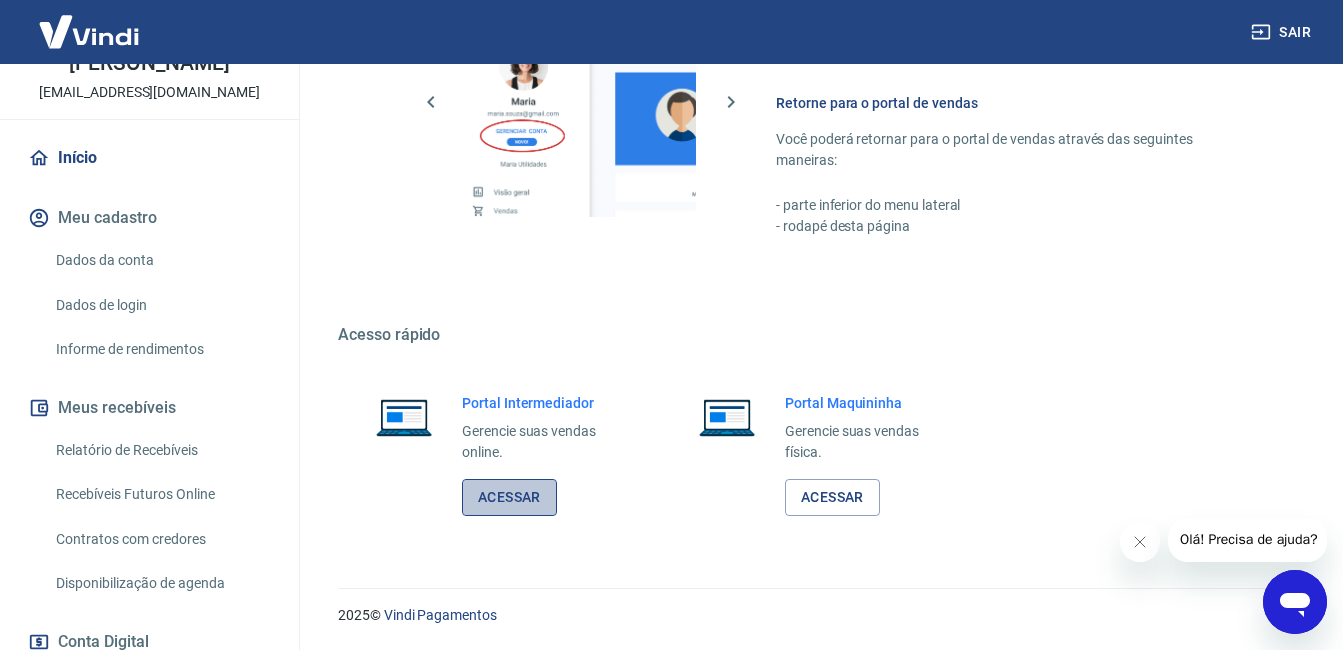click on "Acessar" at bounding box center [509, 497] 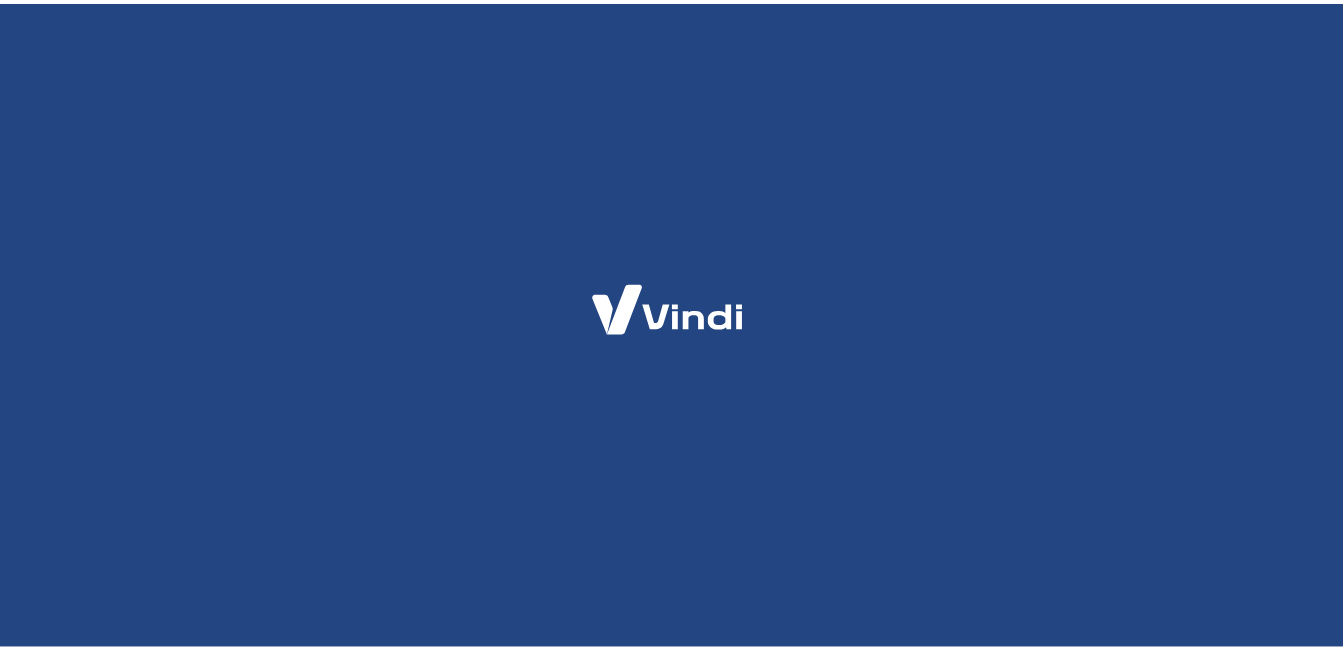 scroll, scrollTop: 0, scrollLeft: 0, axis: both 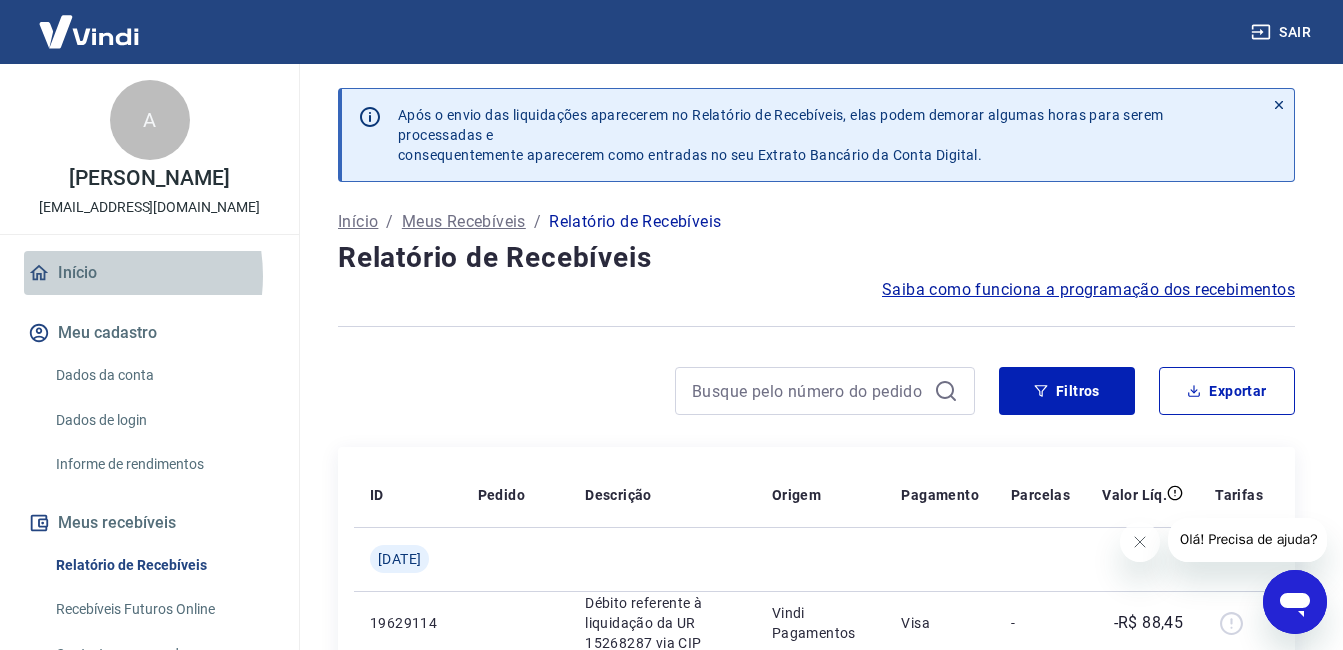 drag, startPoint x: 86, startPoint y: 297, endPoint x: 189, endPoint y: 294, distance: 103.04368 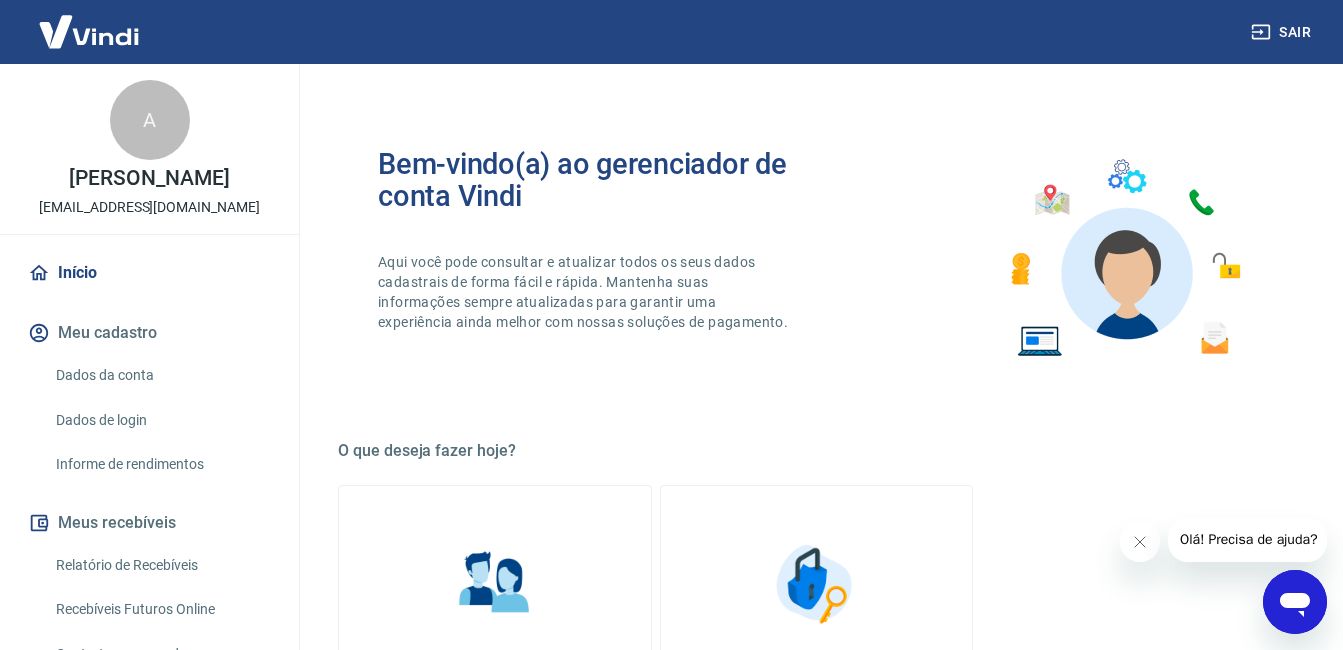 scroll, scrollTop: 0, scrollLeft: 0, axis: both 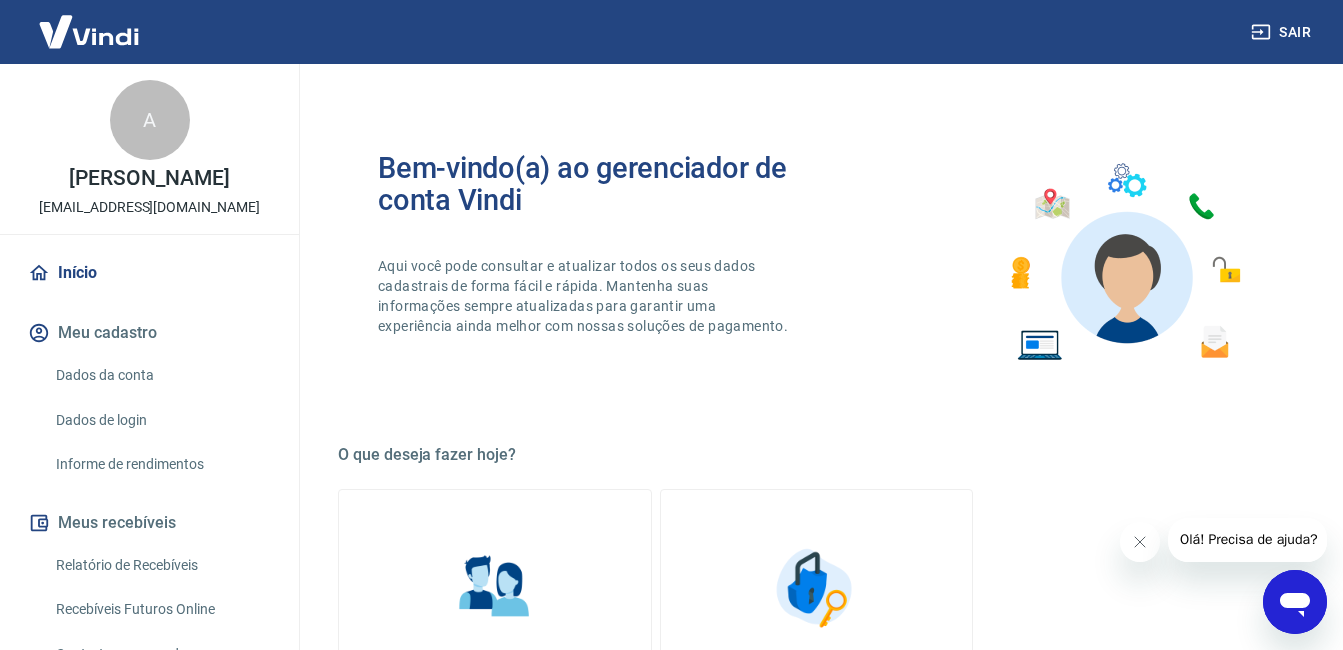click on "Início" at bounding box center (149, 273) 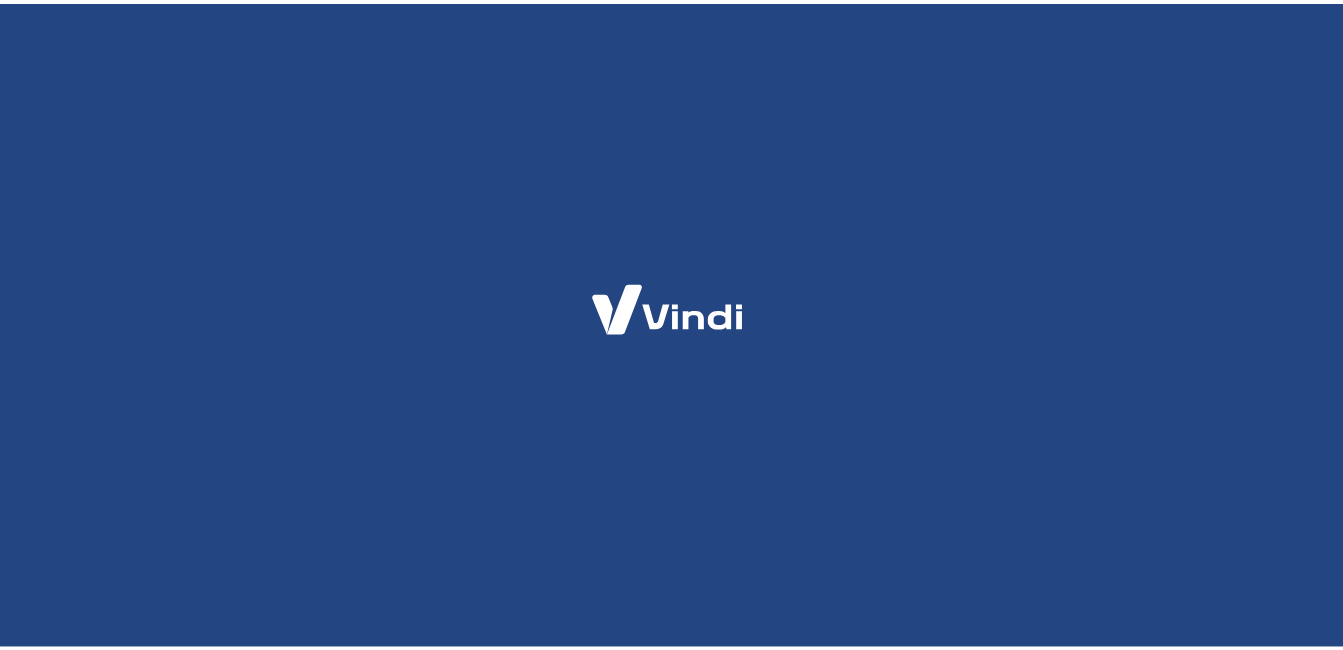 scroll, scrollTop: 0, scrollLeft: 0, axis: both 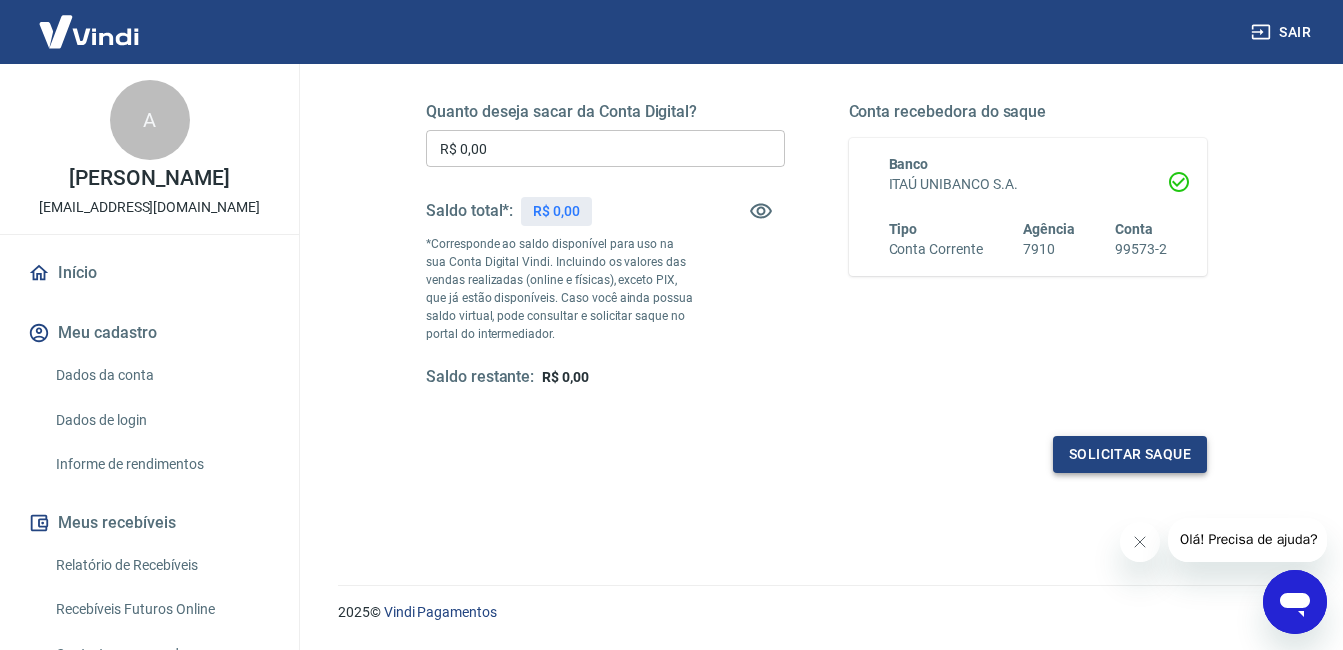 click on "Solicitar saque" at bounding box center (1130, 454) 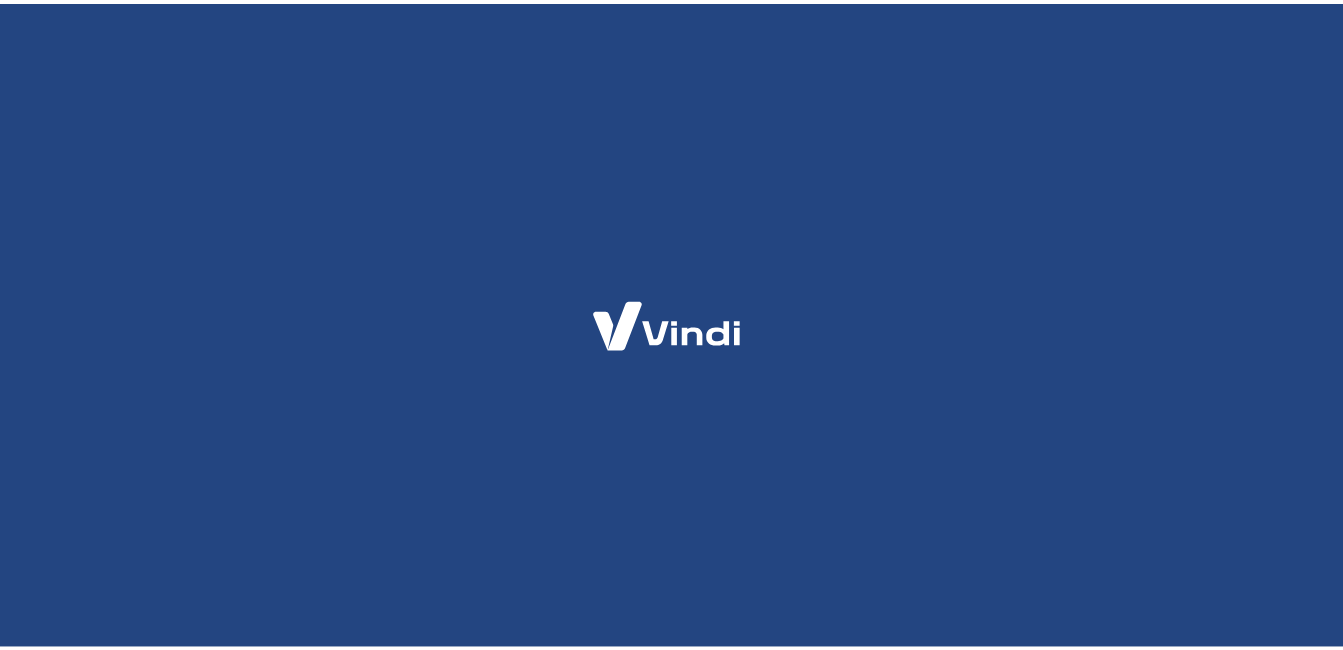 scroll, scrollTop: 0, scrollLeft: 0, axis: both 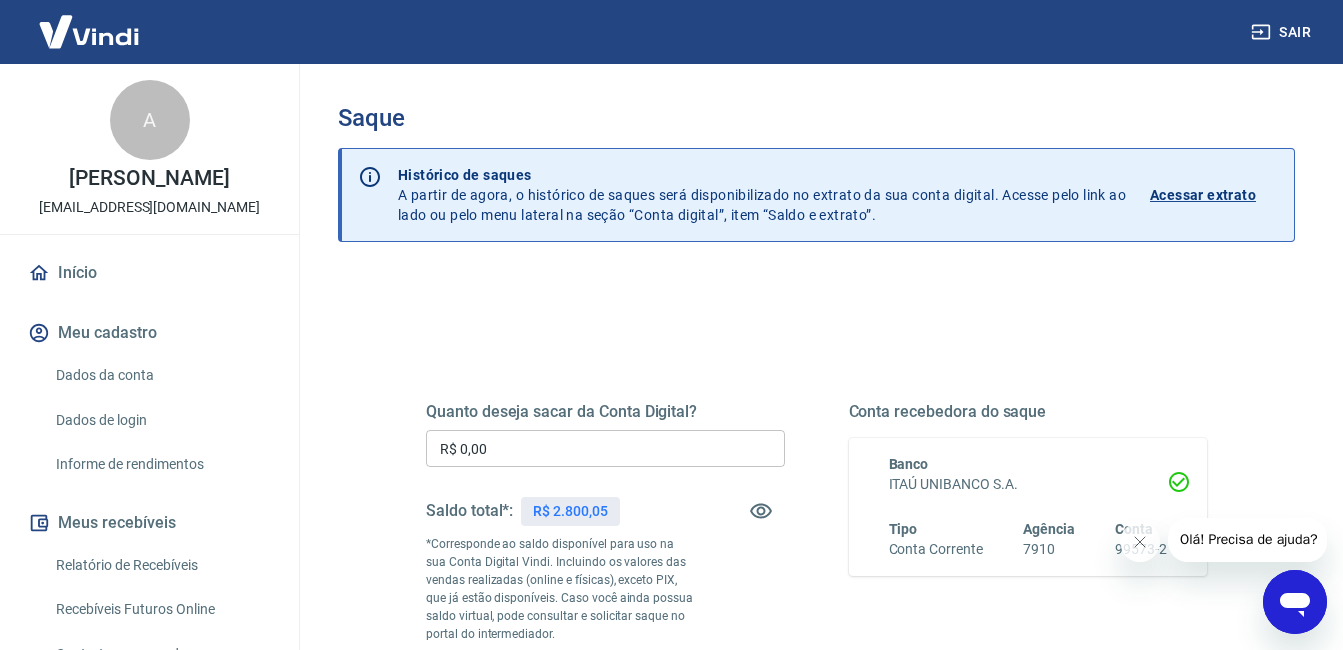 click 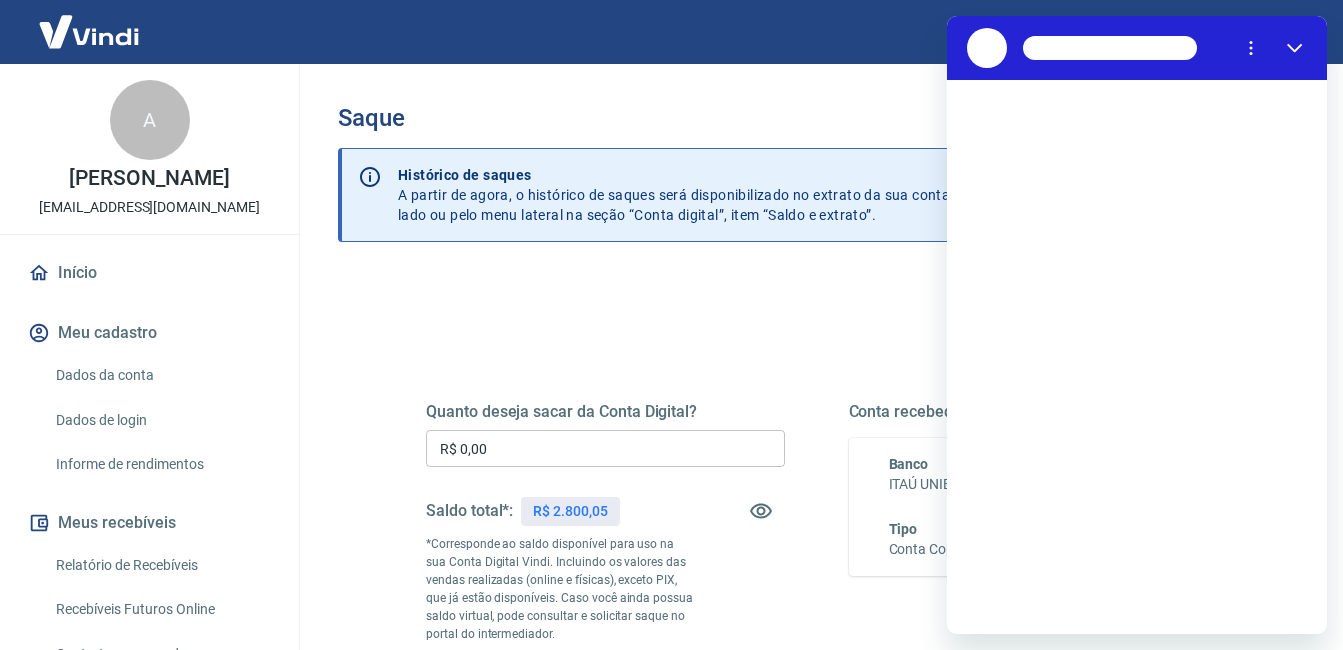 scroll, scrollTop: 0, scrollLeft: 0, axis: both 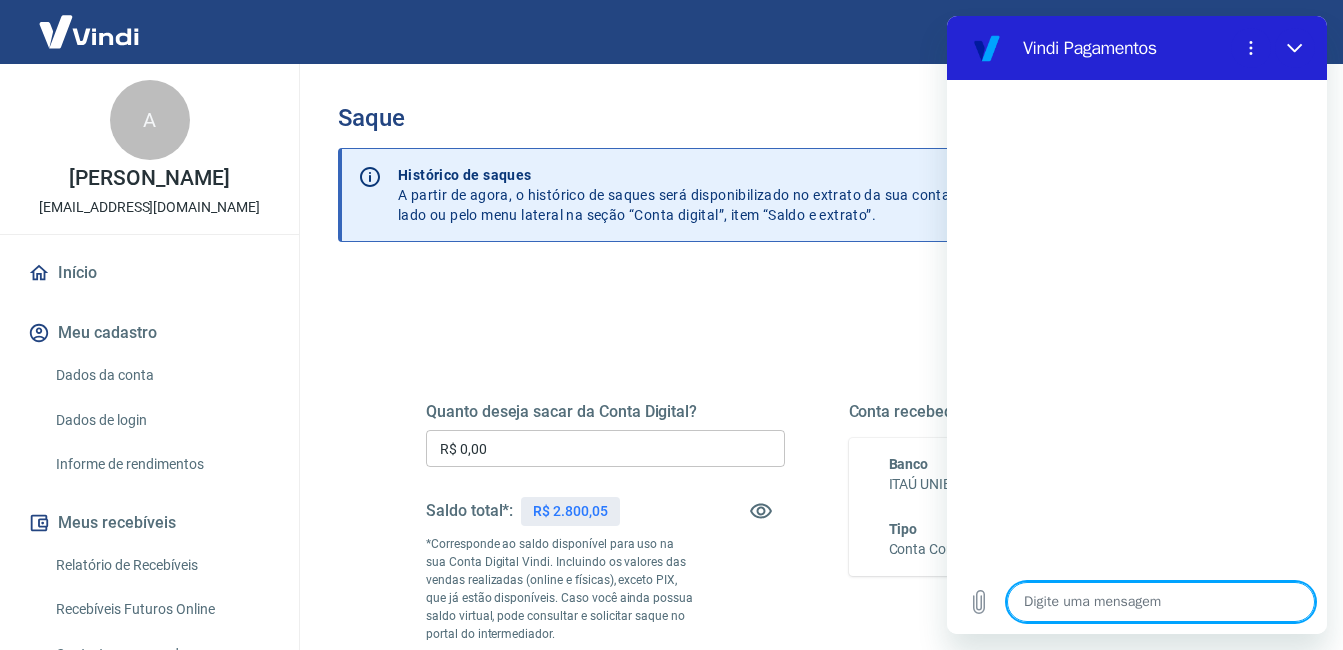 click on "R$ 0,00" at bounding box center [605, 448] 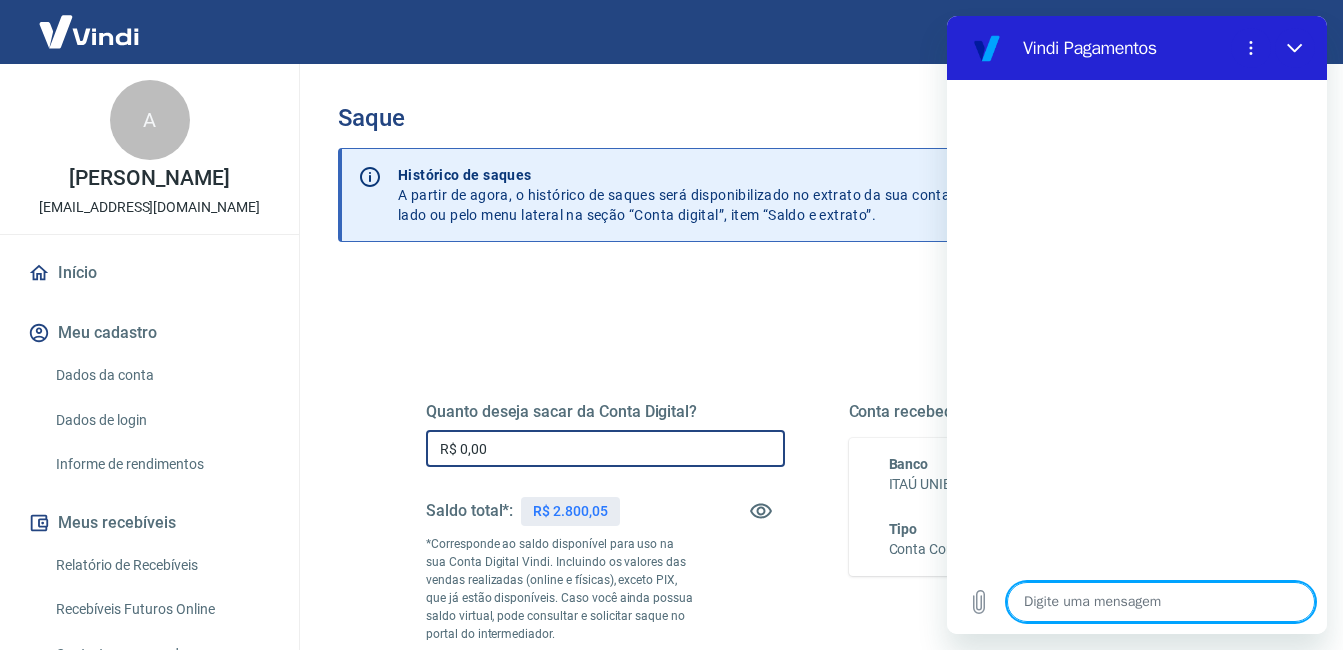 click on "R$ 0,00" at bounding box center (605, 448) 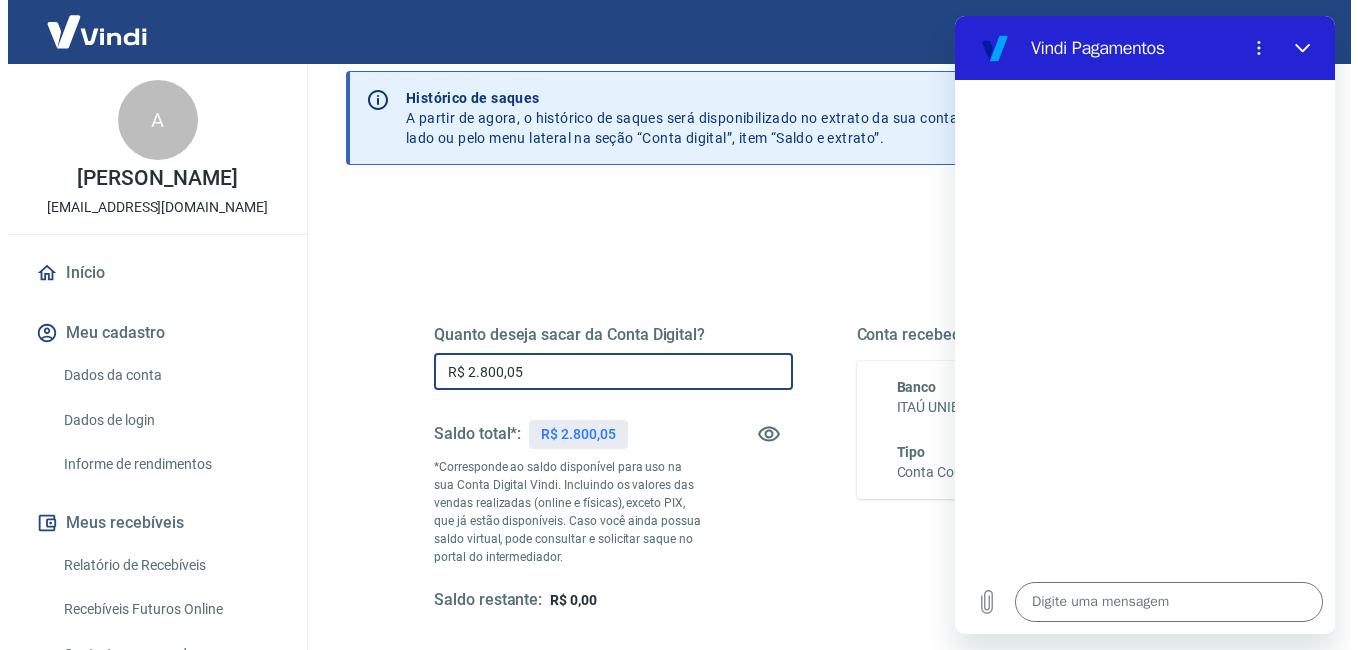 scroll, scrollTop: 200, scrollLeft: 0, axis: vertical 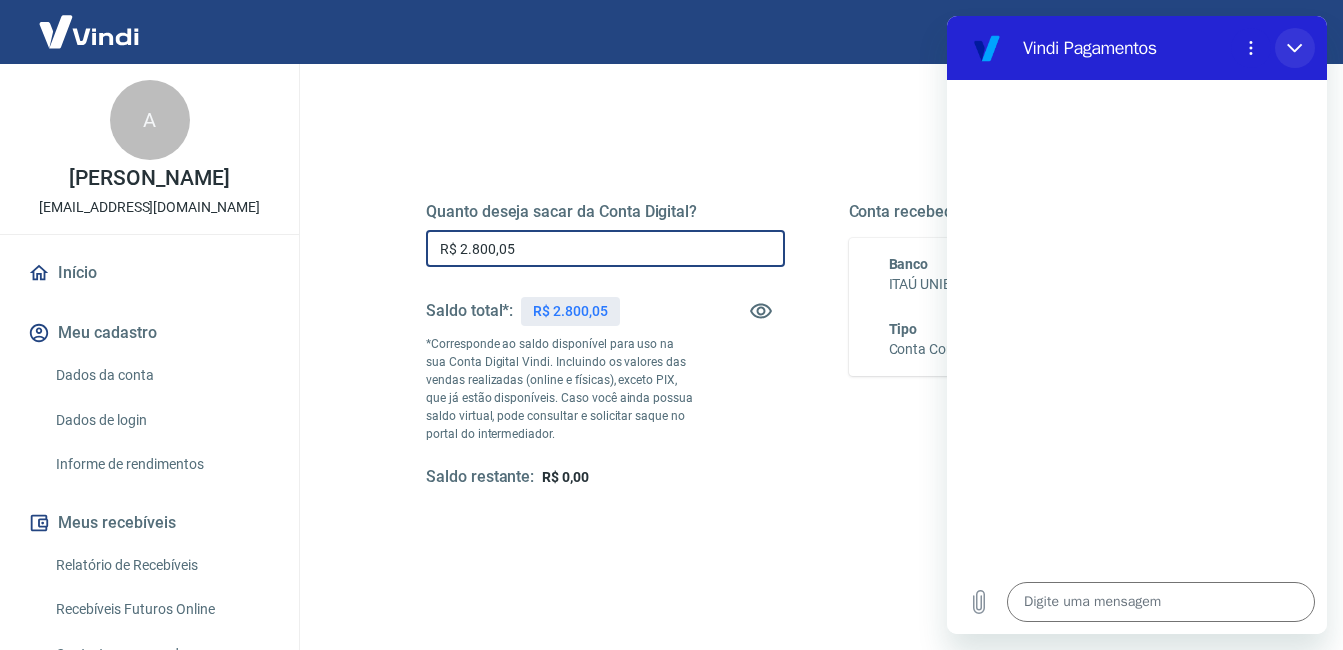 type on "R$ 2.800,05" 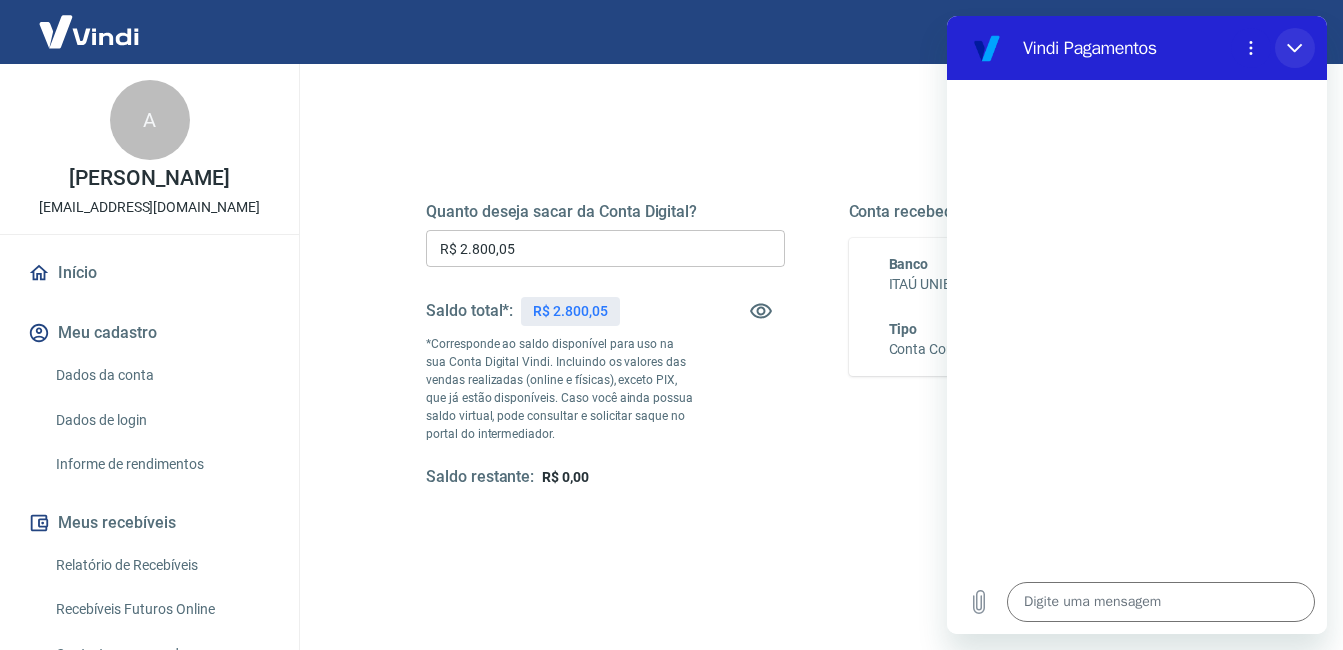 click 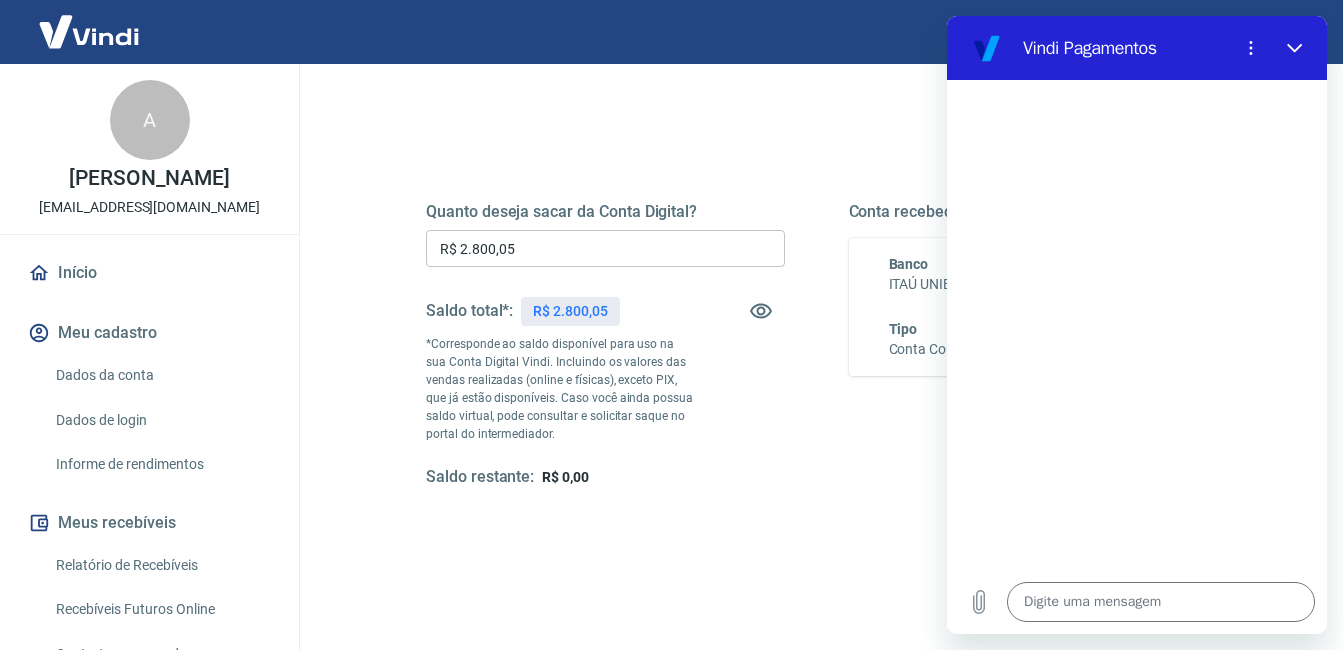 type on "x" 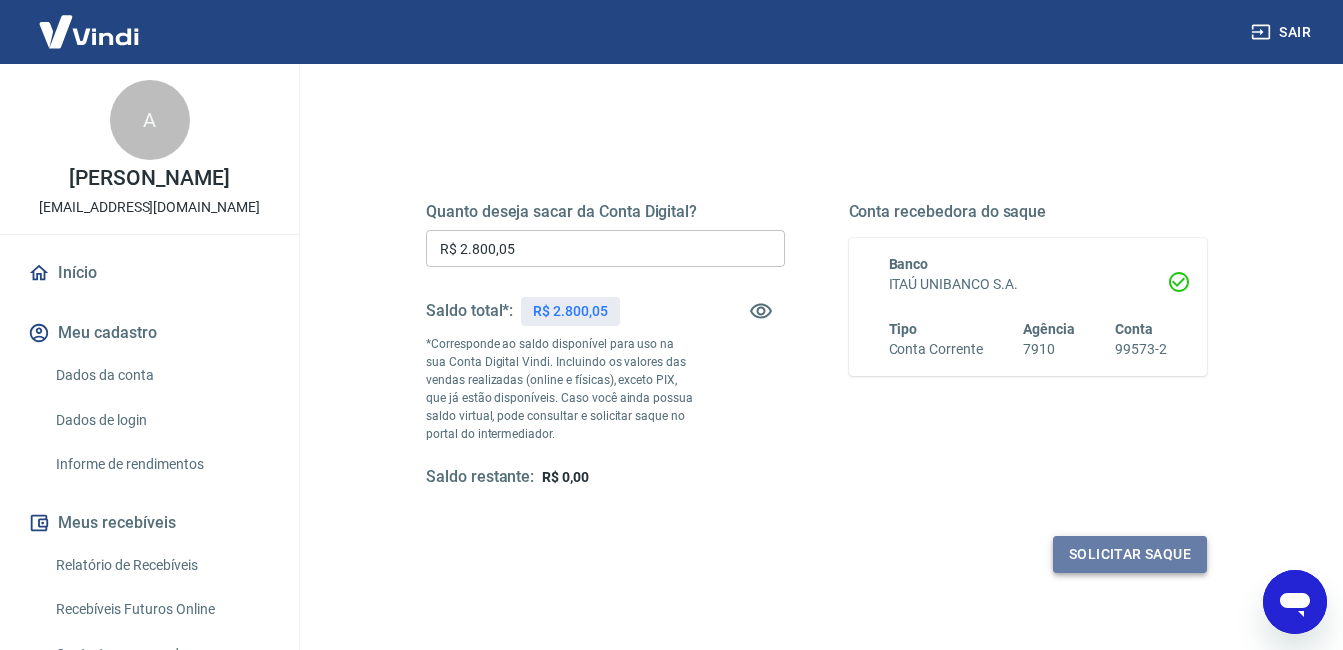 click on "Solicitar saque" at bounding box center (1130, 554) 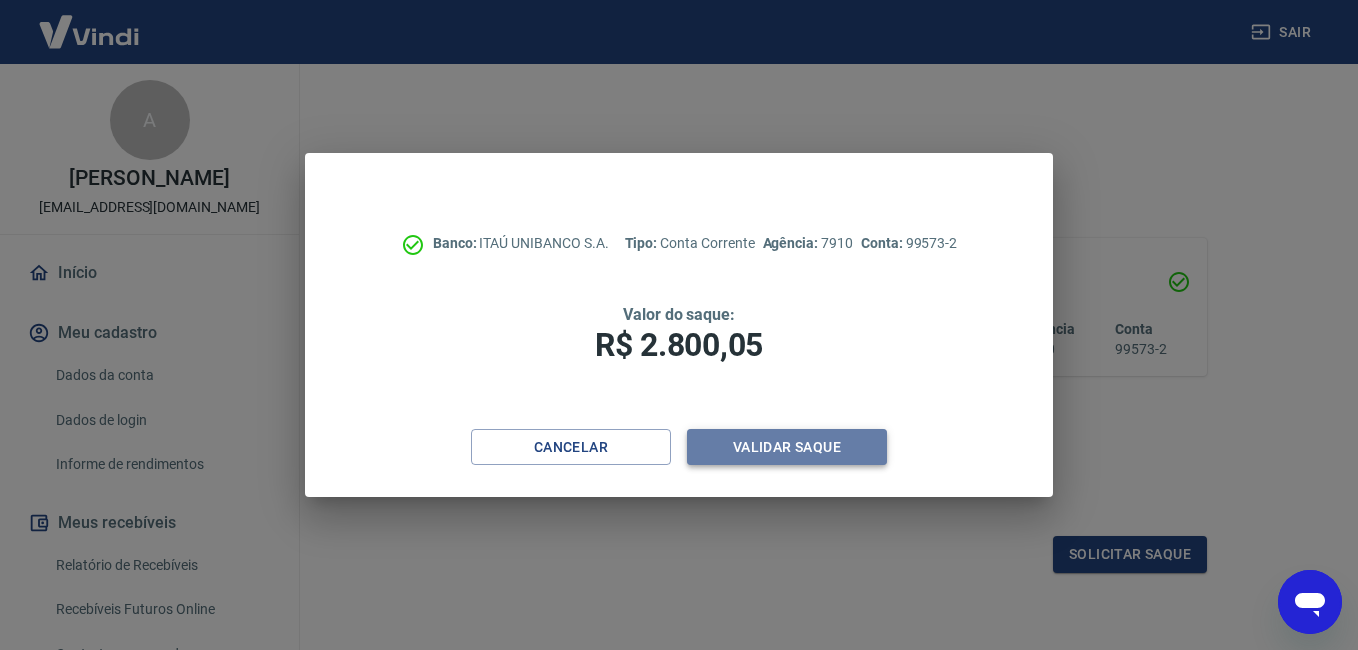 click on "Validar saque" at bounding box center (787, 447) 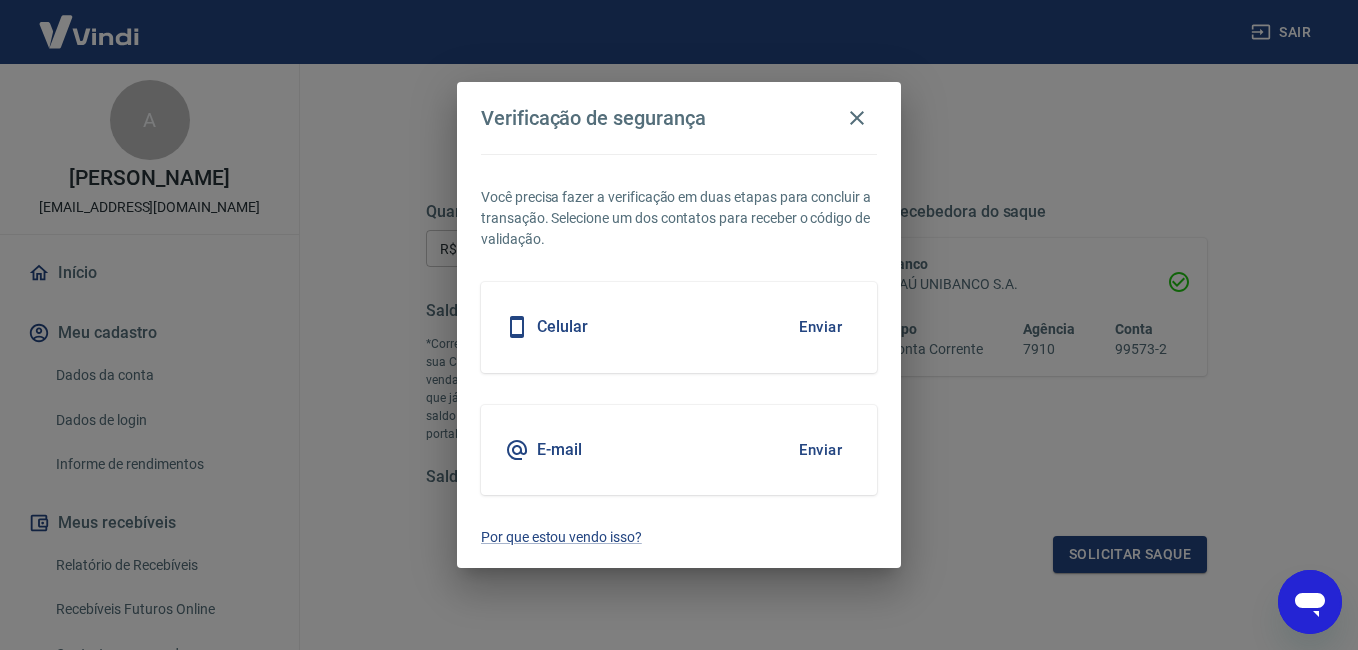 click on "Celular Enviar" at bounding box center (679, 327) 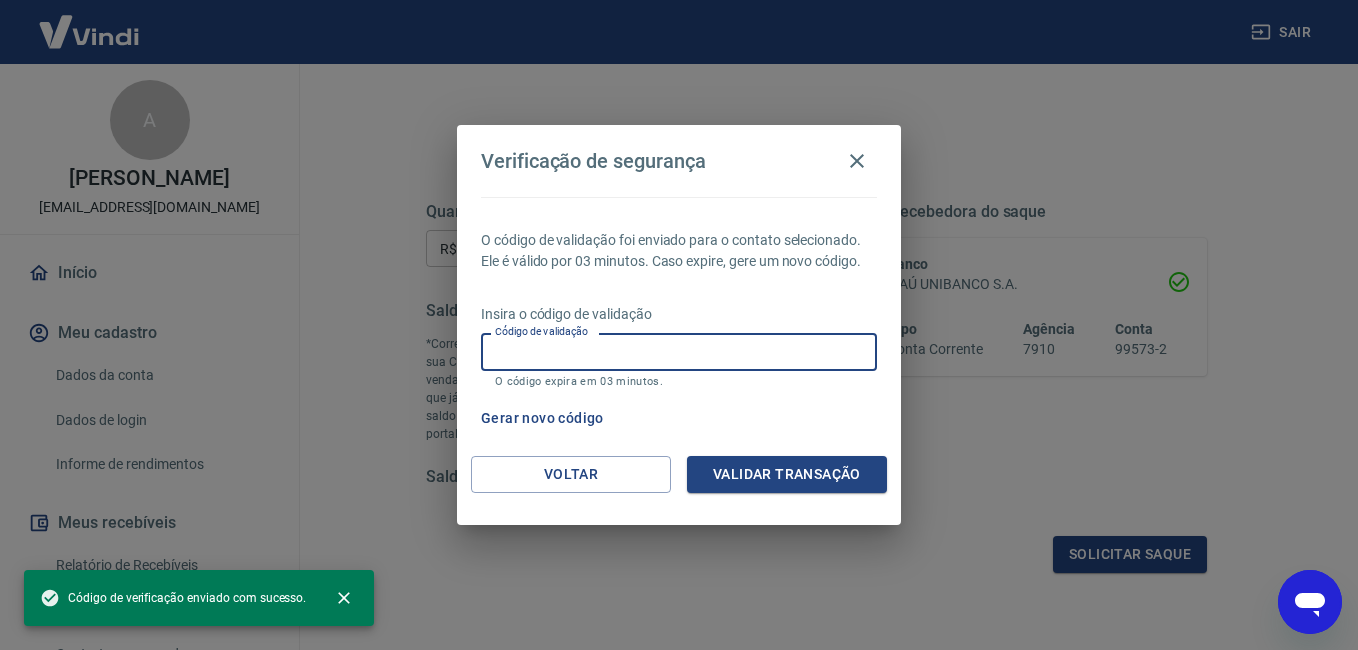 click on "Código de validação" at bounding box center (679, 351) 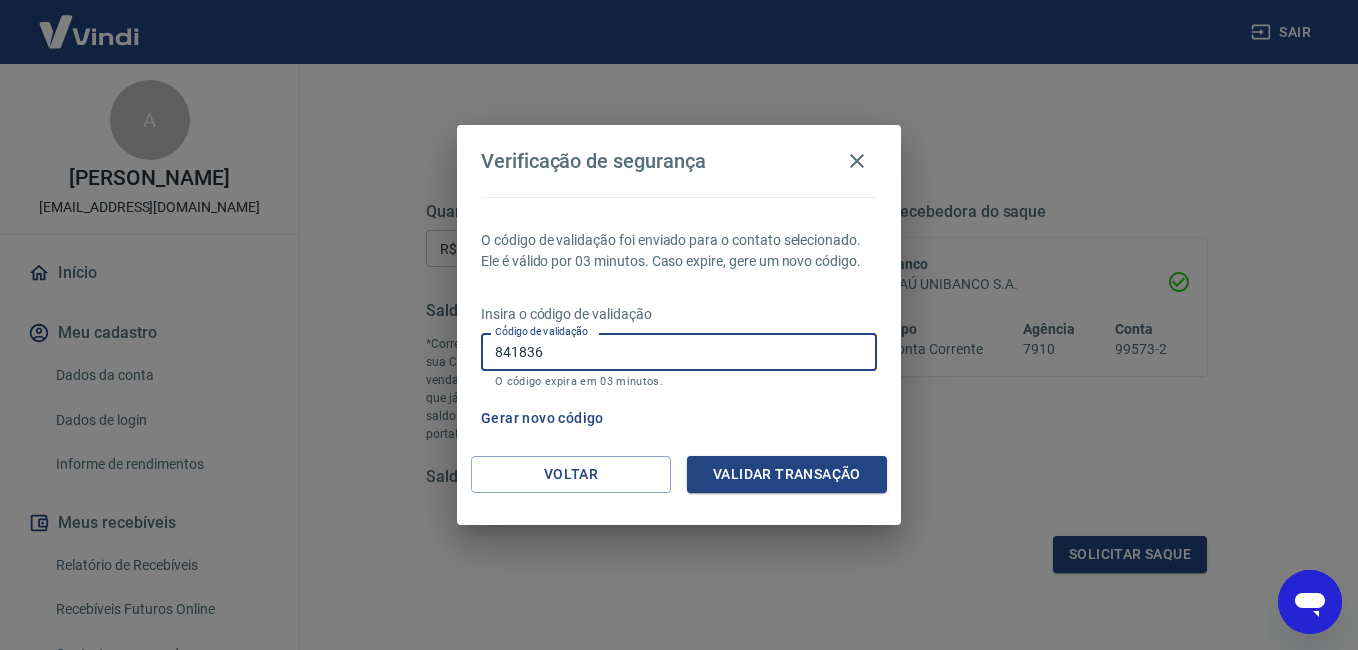 type on "841836" 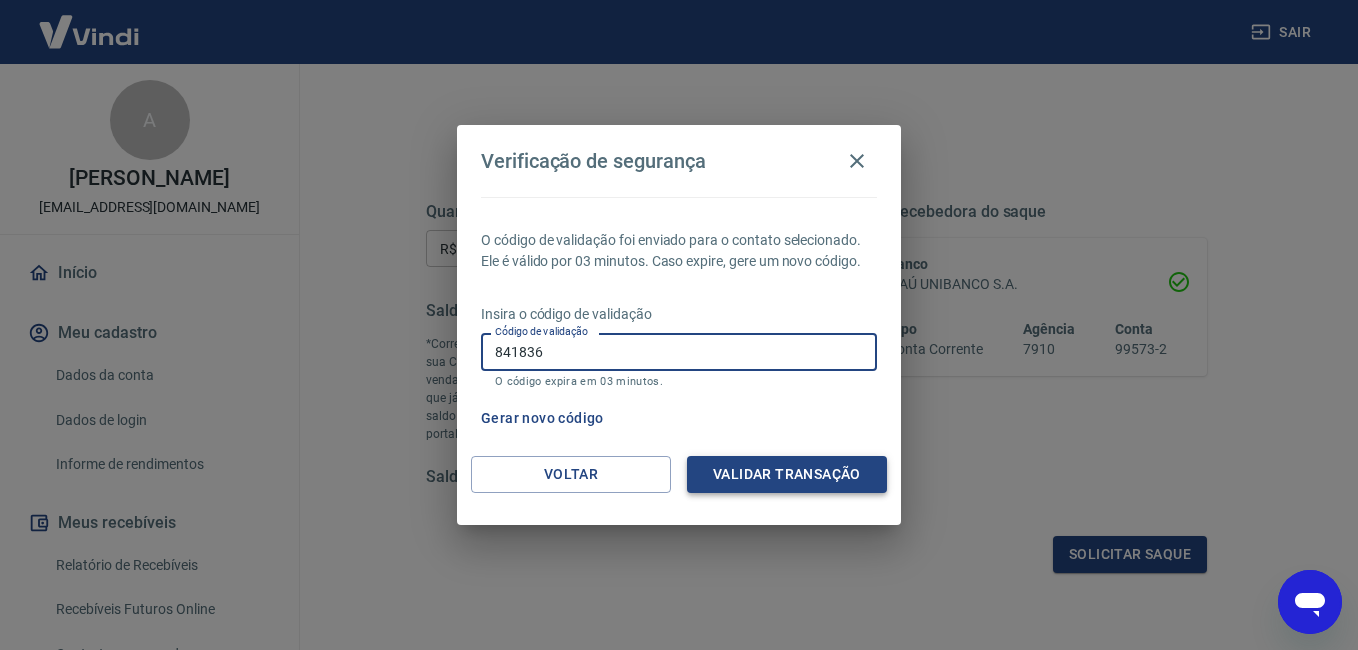 click on "Validar transação" at bounding box center [787, 474] 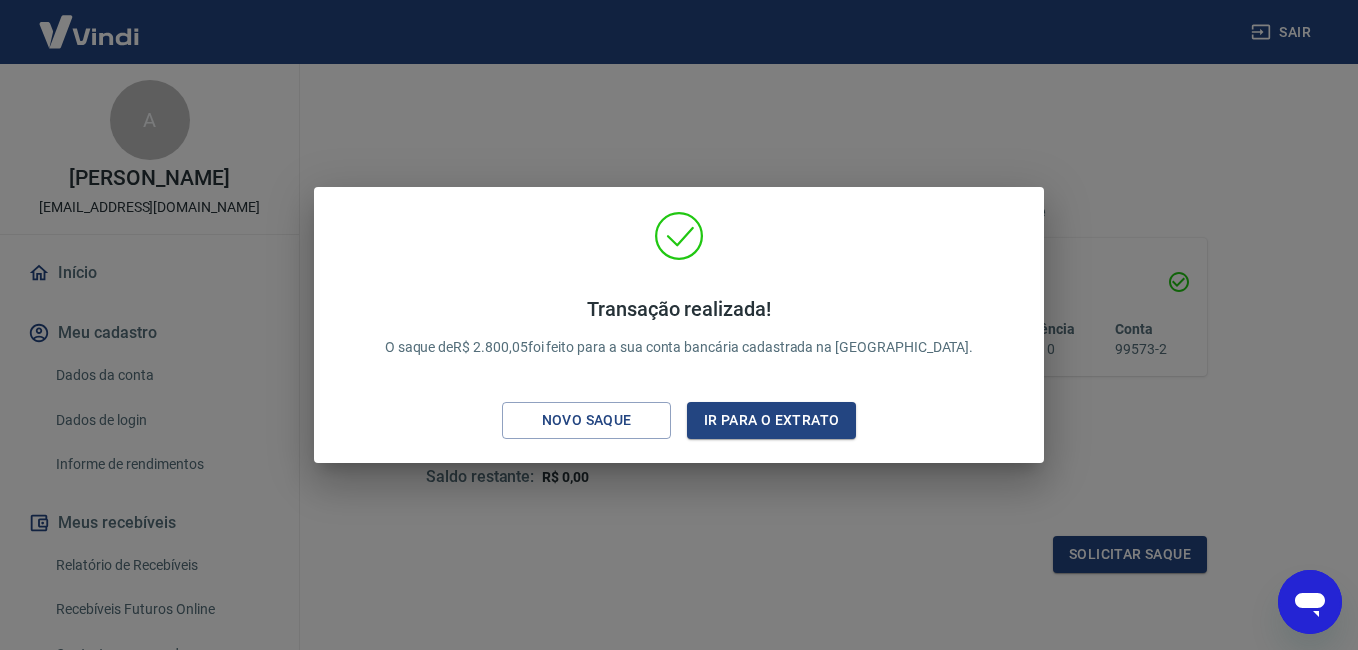 type on "x" 